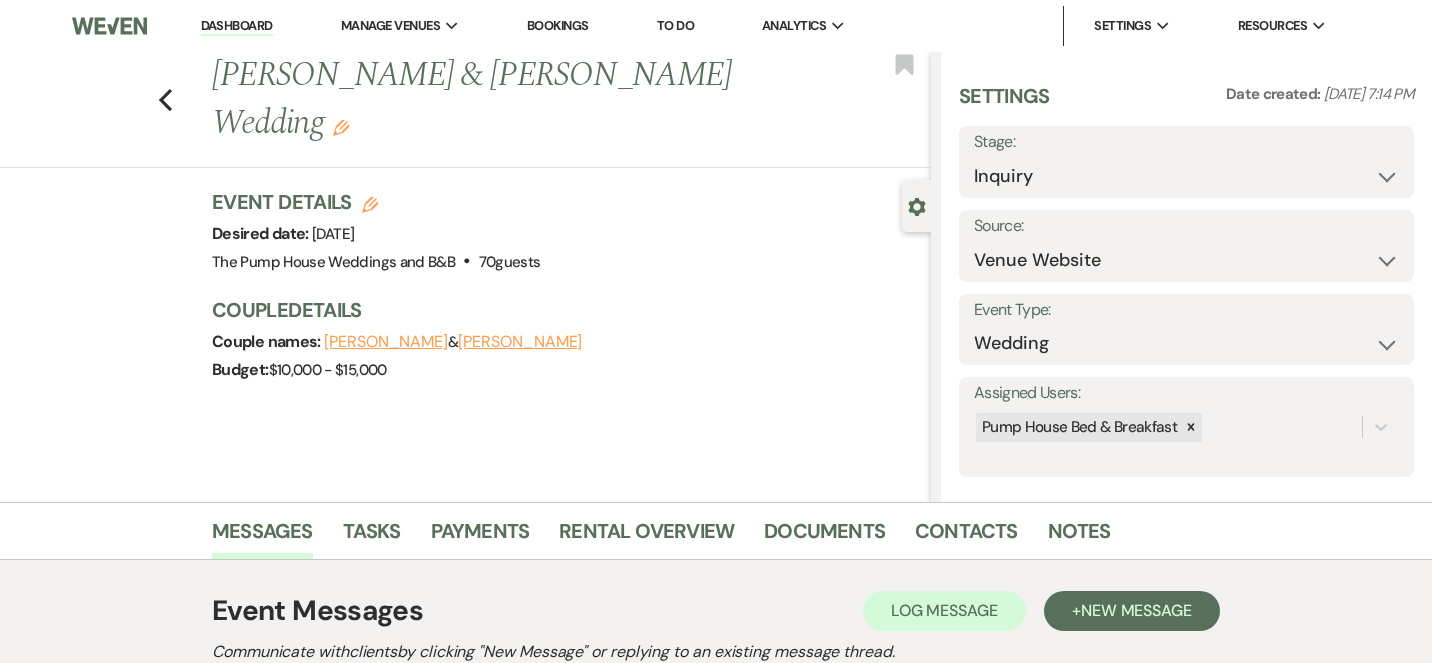 scroll, scrollTop: 784, scrollLeft: 0, axis: vertical 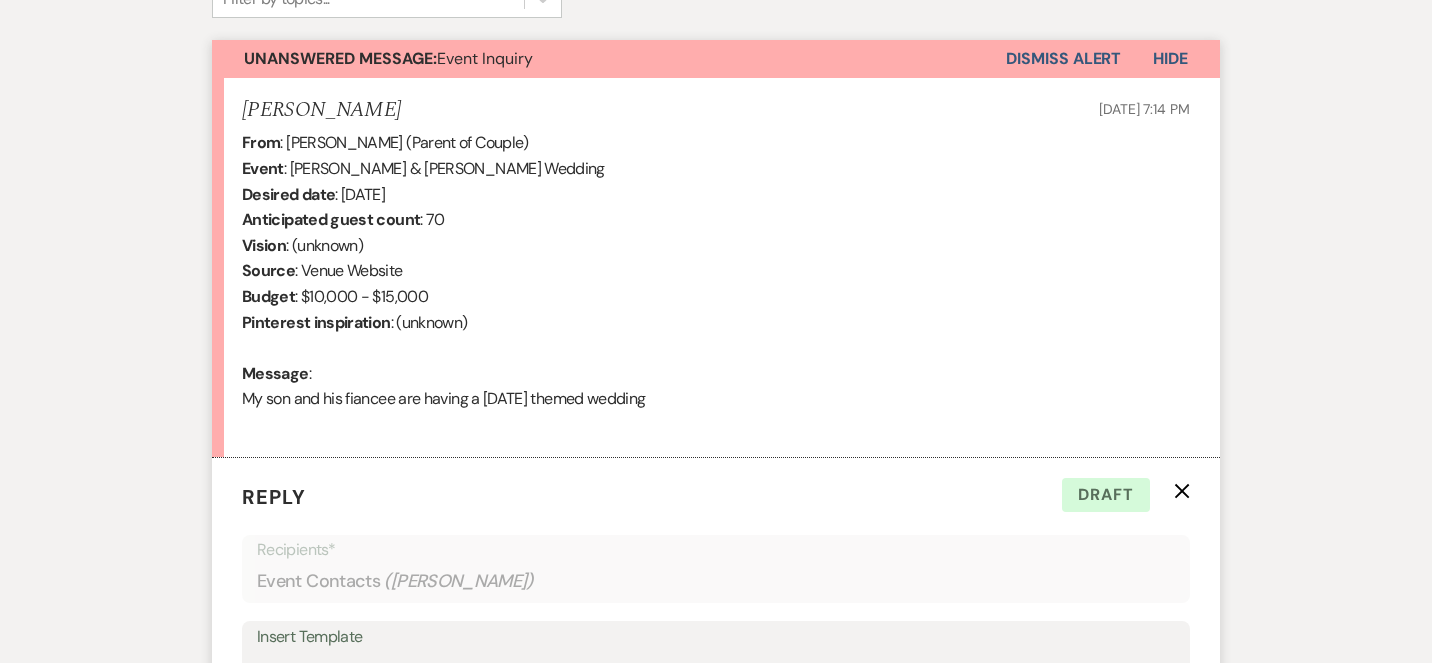 click on "[PERSON_NAME]" at bounding box center (321, 110) 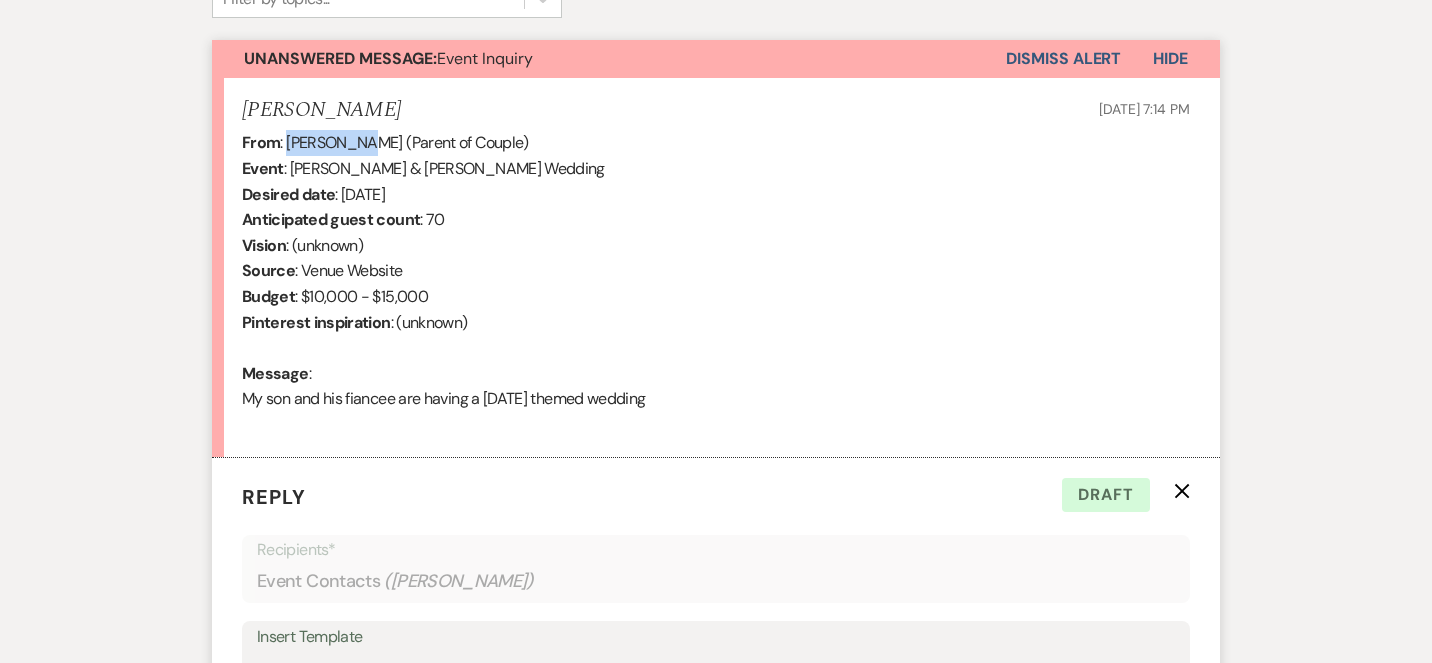 click on "From : [PERSON_NAME] (Parent of Couple)
Event : [PERSON_NAME] & [PERSON_NAME] Wedding
Desired date : [DATE]
Anticipated guest count : 70
Vision : (unknown)
Source : Venue Website
Budget : $10,000 - $15,000
Pinterest inspiration : (unknown)
Message :   My son and his fiancee are having a [DATE] themed wedding" at bounding box center [716, 283] 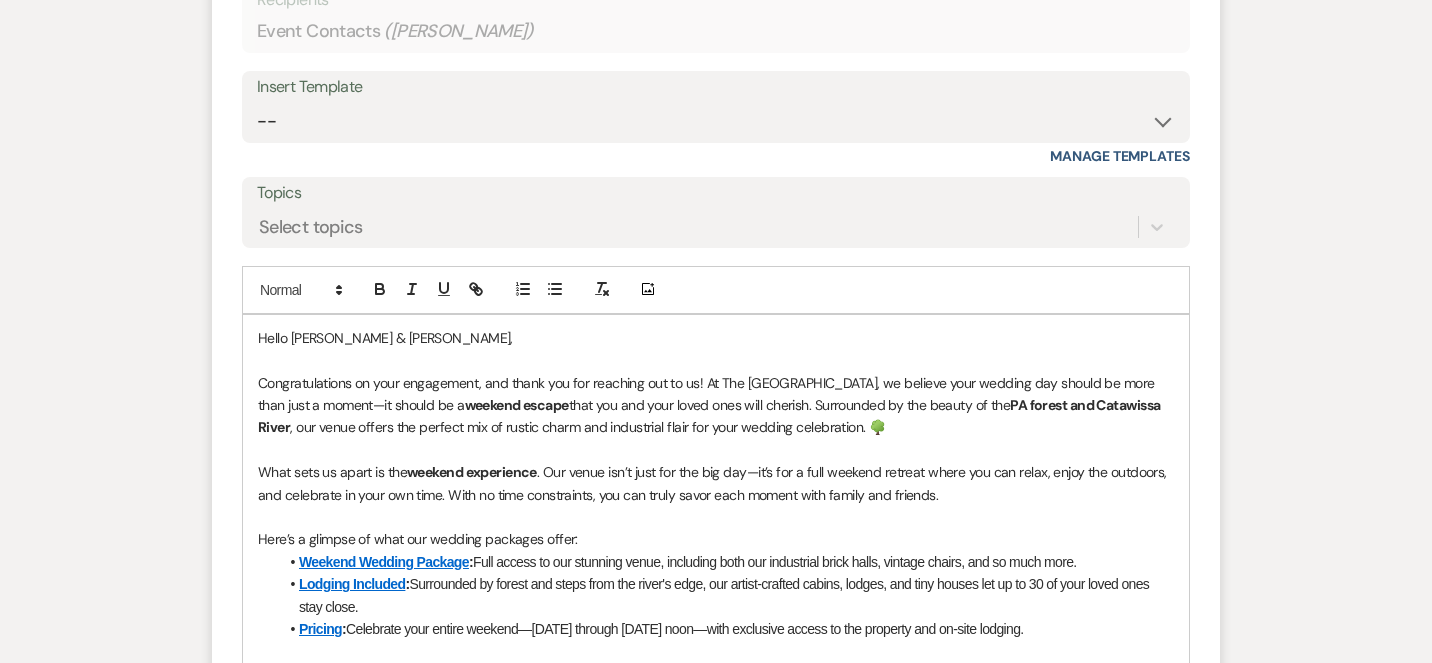 scroll, scrollTop: 1259, scrollLeft: 0, axis: vertical 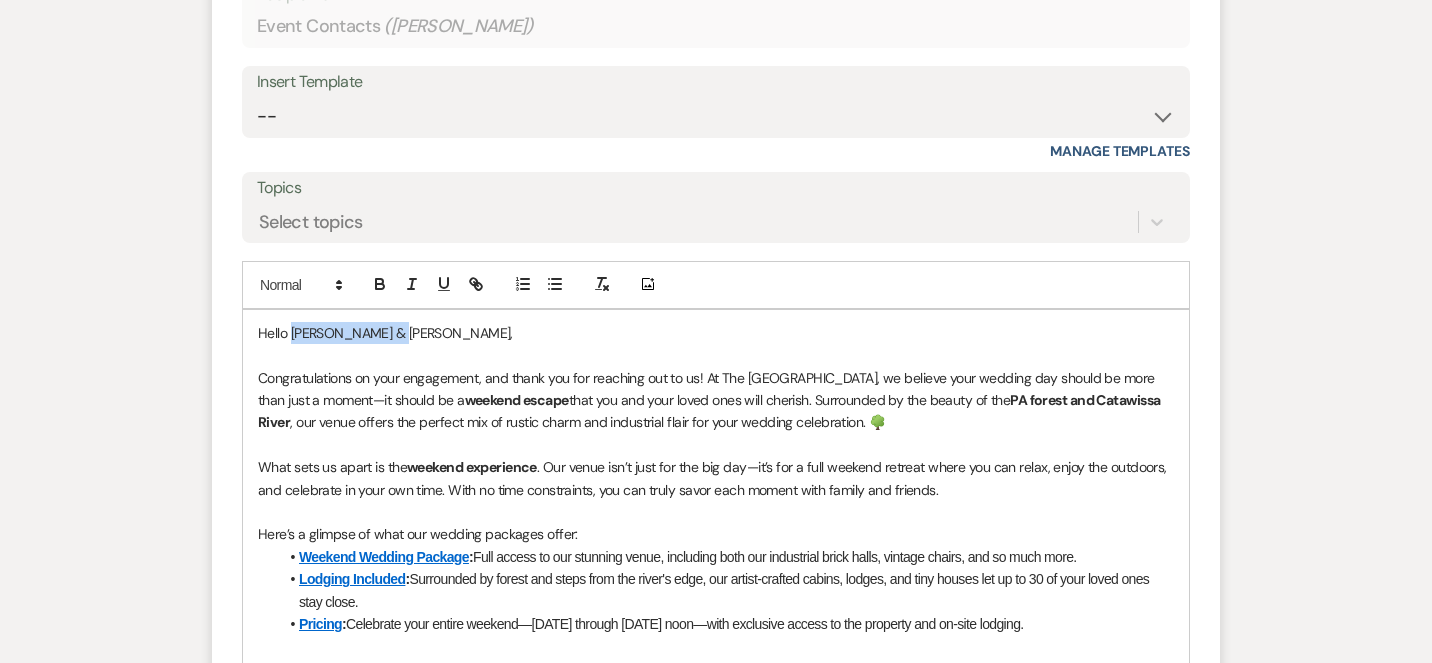 drag, startPoint x: 429, startPoint y: 328, endPoint x: 291, endPoint y: 337, distance: 138.29317 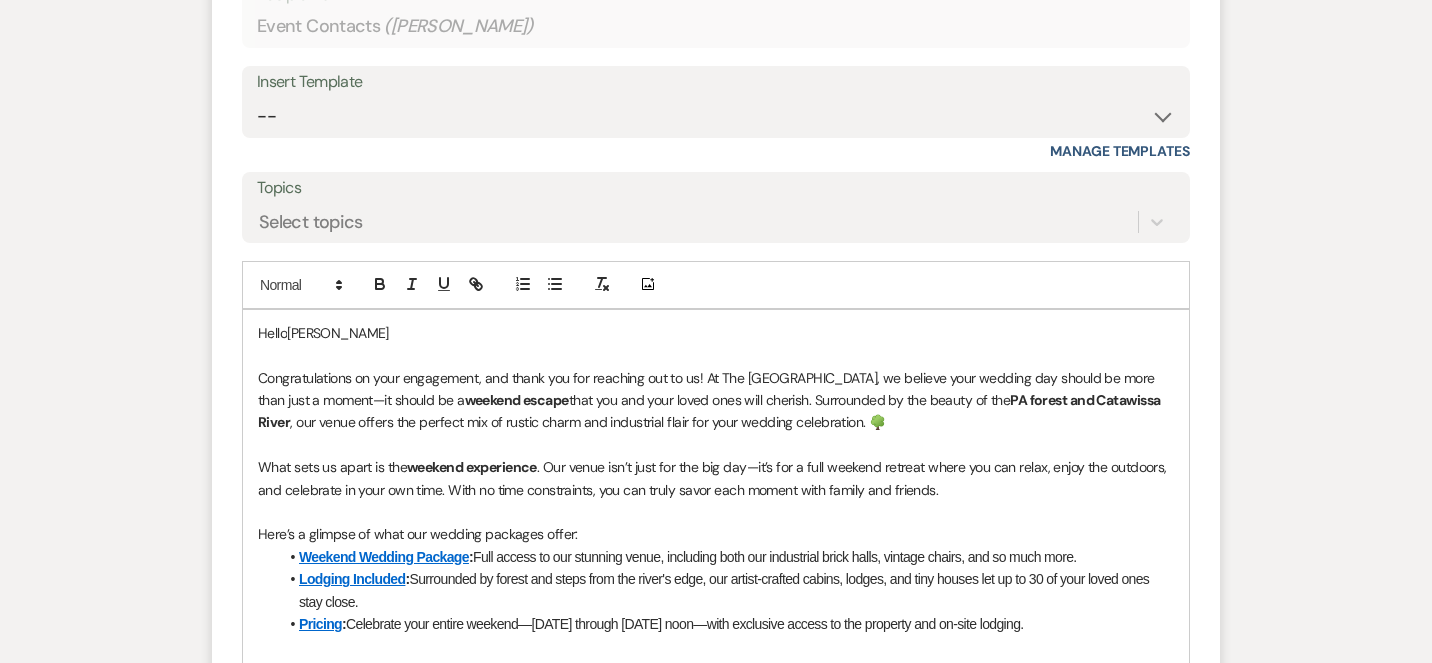 type 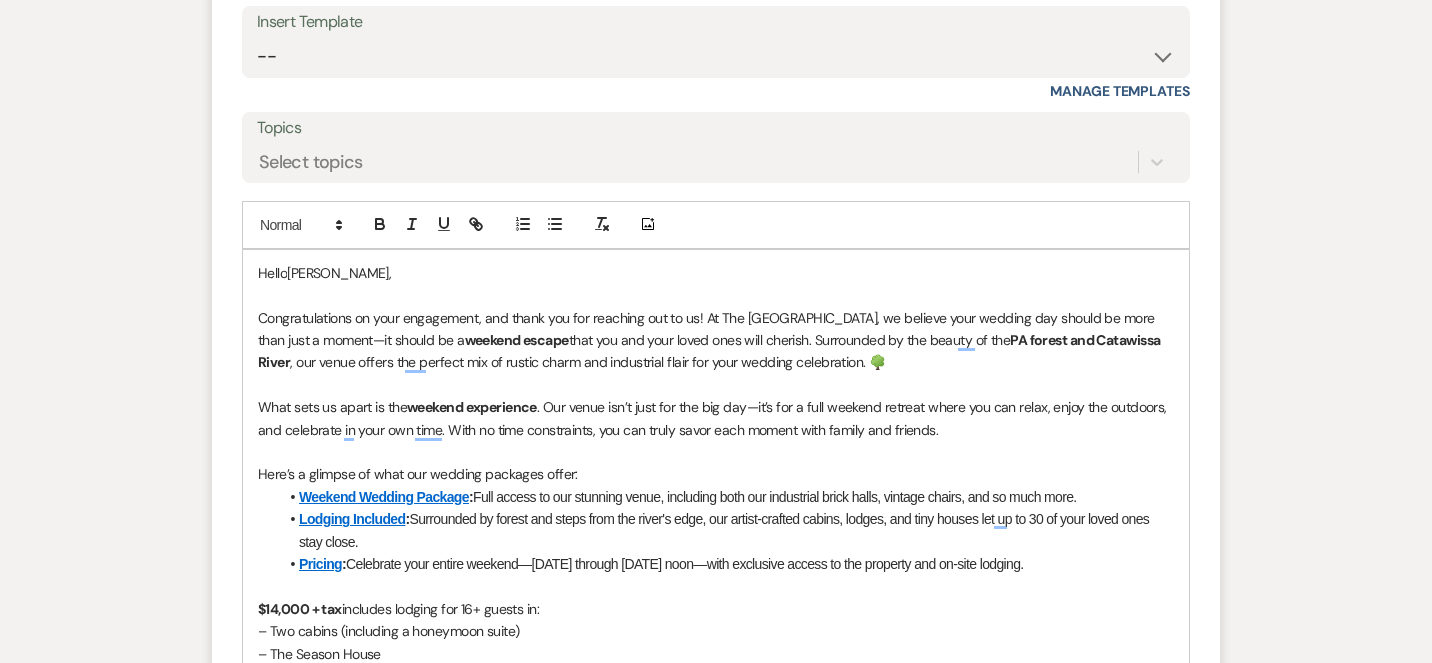 scroll, scrollTop: 1321, scrollLeft: 0, axis: vertical 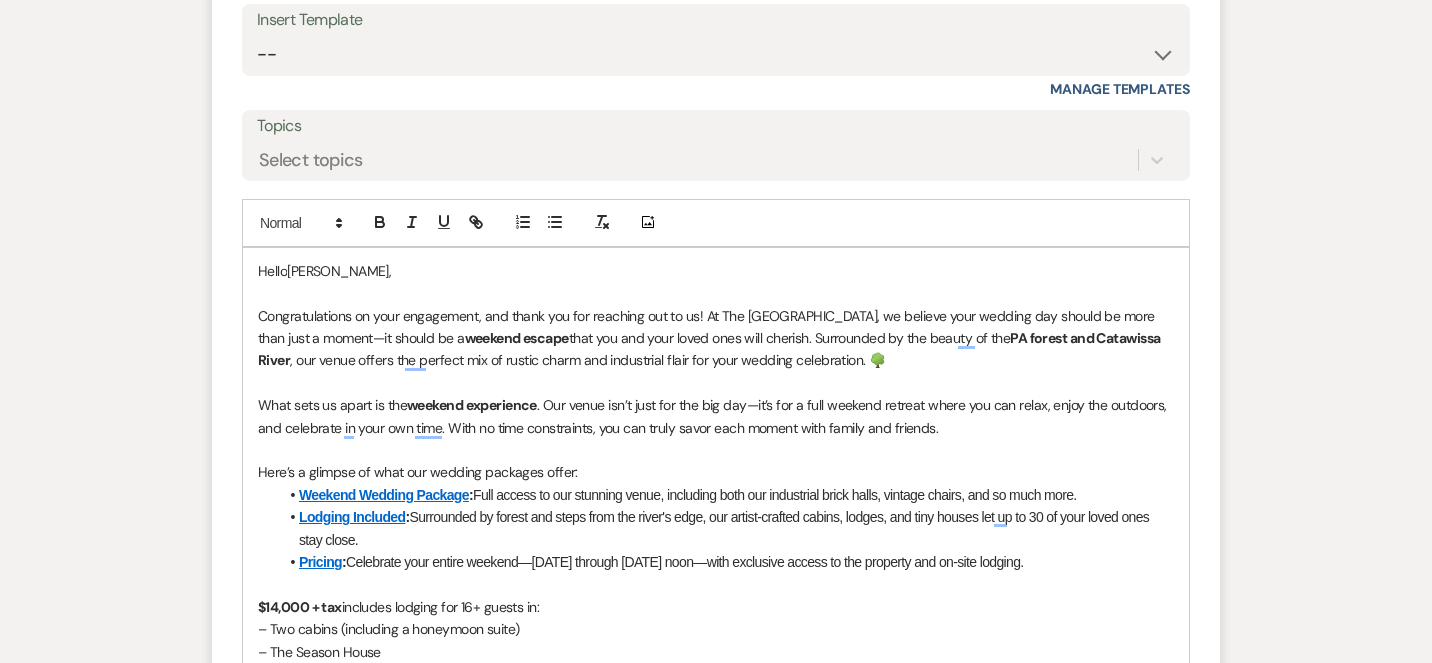 click on "Congratulations on your engagement, and thank you for reaching out to us! At The [GEOGRAPHIC_DATA], we believe your wedding day should be more than just a moment—it should be a  weekend escape  that you and your loved ones will cherish. Surrounded by the beauty of the  PA forest and [GEOGRAPHIC_DATA] , our venue offers the perfect mix of rustic charm and industrial flair for your wedding celebration. 🌳" at bounding box center (716, 338) 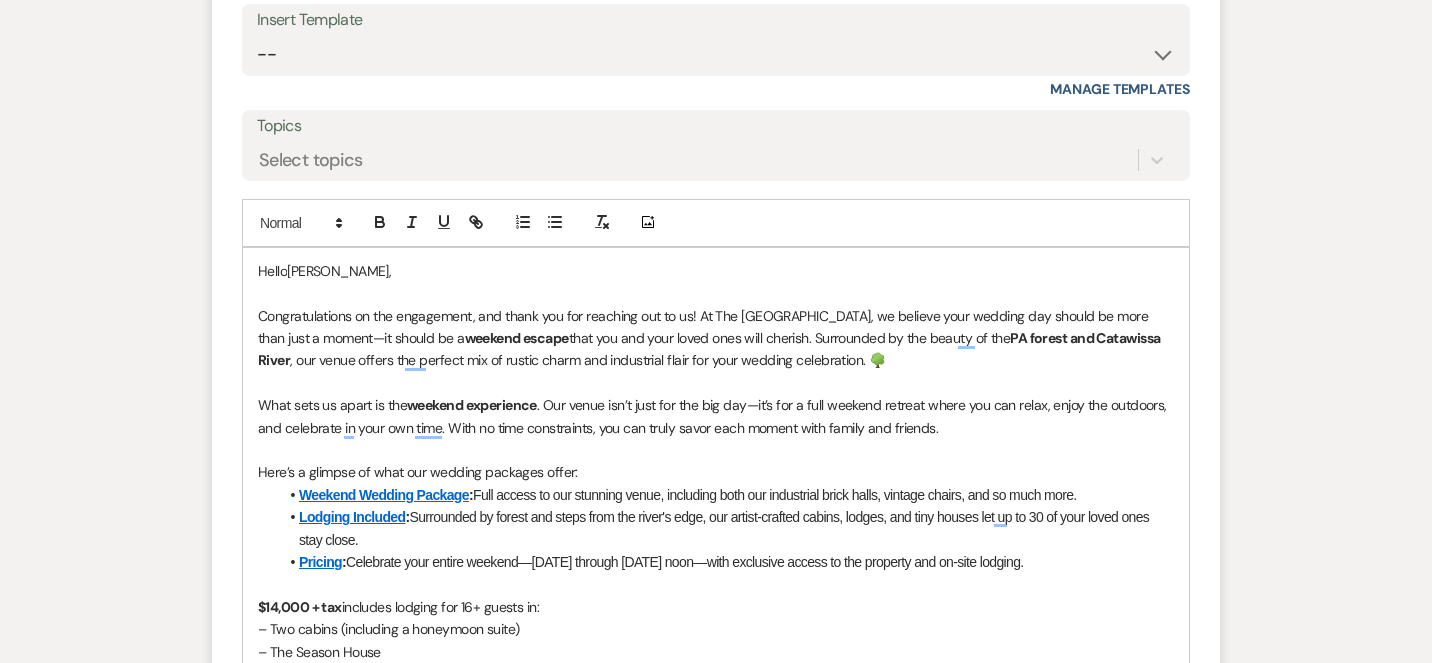 click on "What sets us apart is the  weekend experience . Our venue isn’t just for the big day—it’s for a full weekend retreat where you can relax, enjoy the outdoors, and celebrate in your own time. With no time constraints, you can truly savor each moment with family and friends." at bounding box center (716, 416) 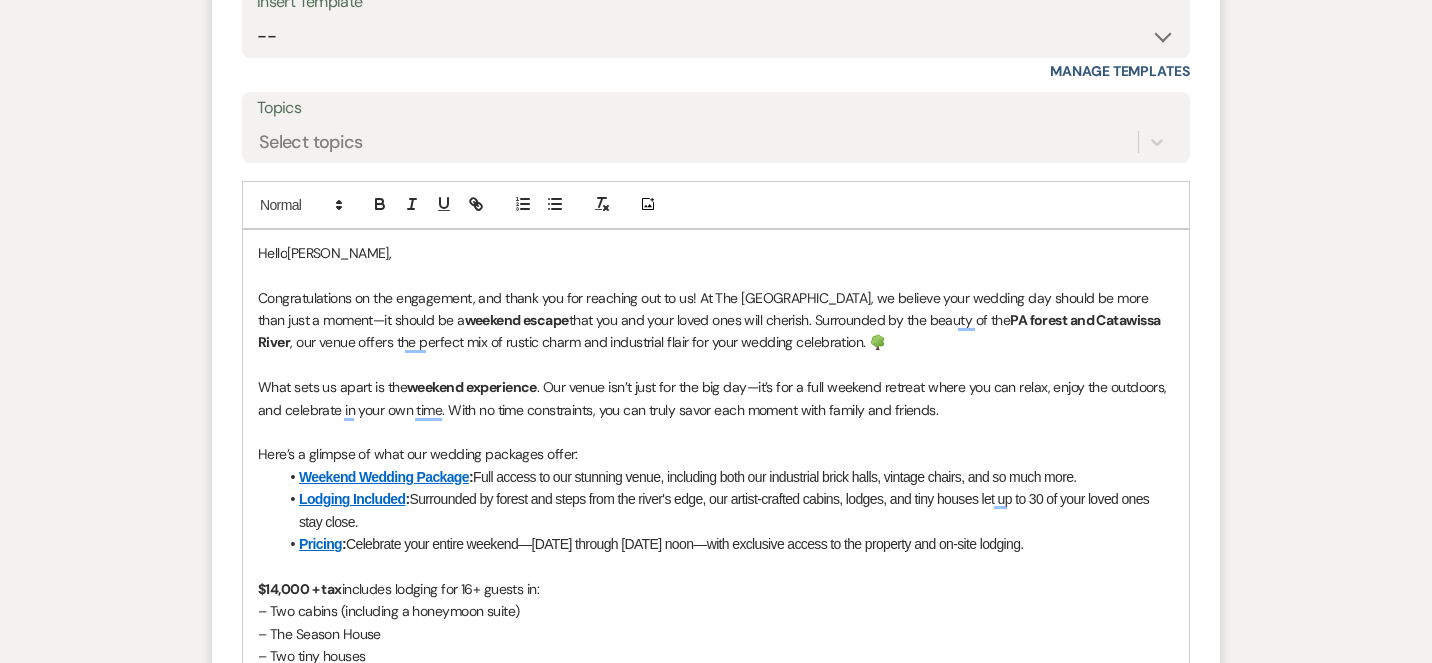 scroll, scrollTop: 1341, scrollLeft: 0, axis: vertical 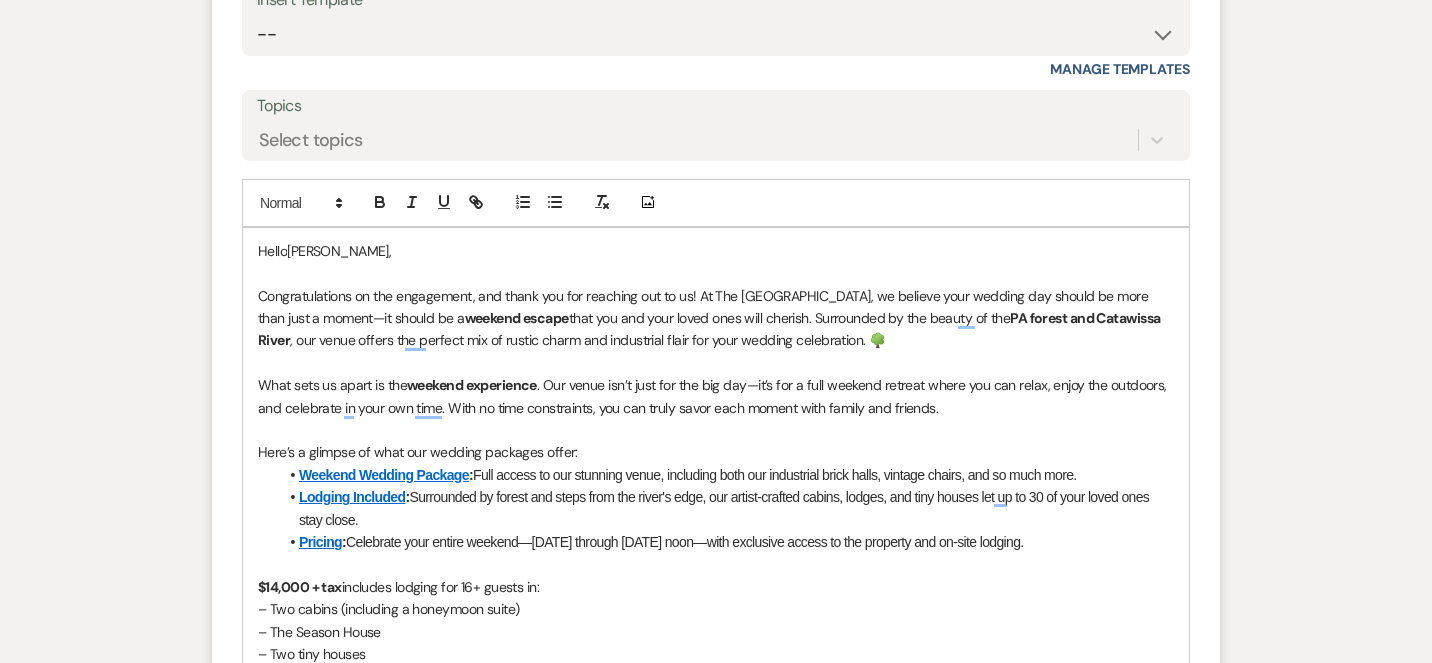 click on "Congratulations on the engagement, and thank you for reaching out to us! At The [GEOGRAPHIC_DATA], we believe your wedding day should be more than just a moment—it should be a  weekend escape  that you and your loved ones will cherish. Surrounded by the beauty of the  PA forest and [GEOGRAPHIC_DATA] , our venue offers the perfect mix of rustic charm and industrial flair for your wedding celebration. 🌳" at bounding box center [716, 318] 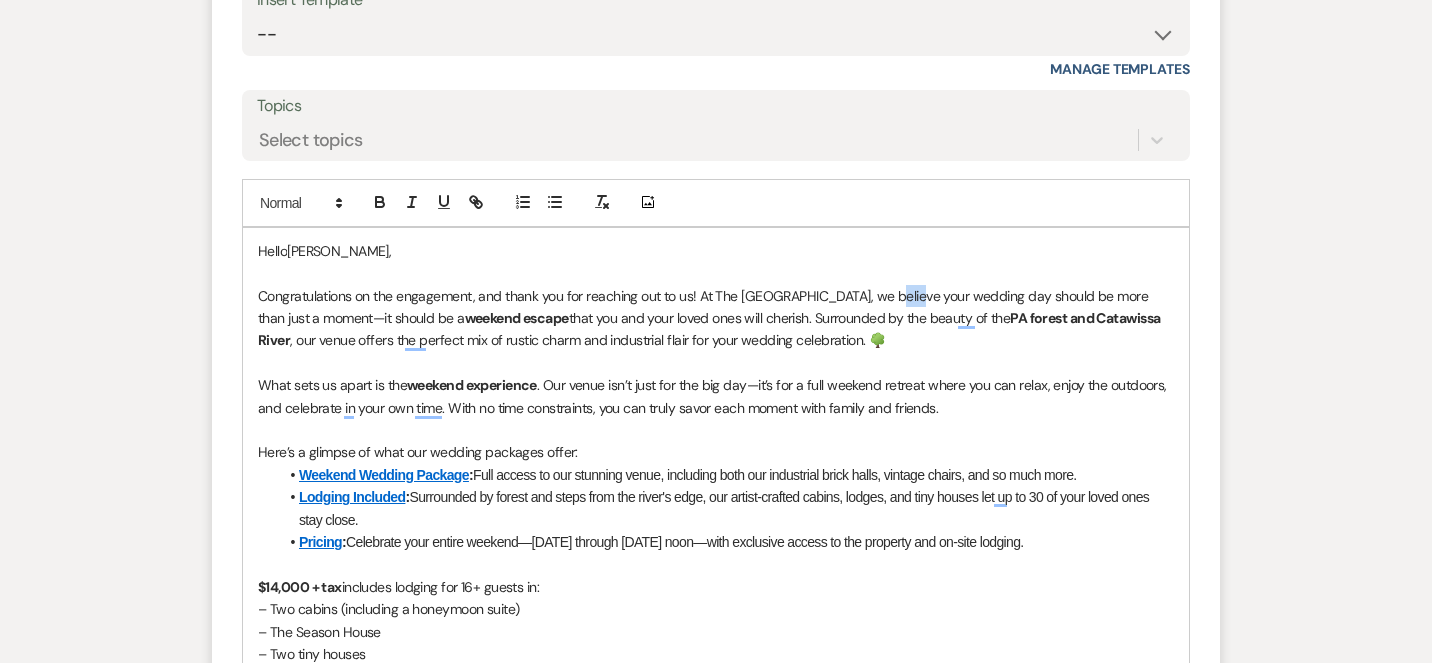 click on "Congratulations on the engagement, and thank you for reaching out to us! At The [GEOGRAPHIC_DATA], we believe your wedding day should be more than just a moment—it should be a  weekend escape  that you and your loved ones will cherish. Surrounded by the beauty of the  PA forest and [GEOGRAPHIC_DATA] , our venue offers the perfect mix of rustic charm and industrial flair for your wedding celebration. 🌳" at bounding box center [716, 318] 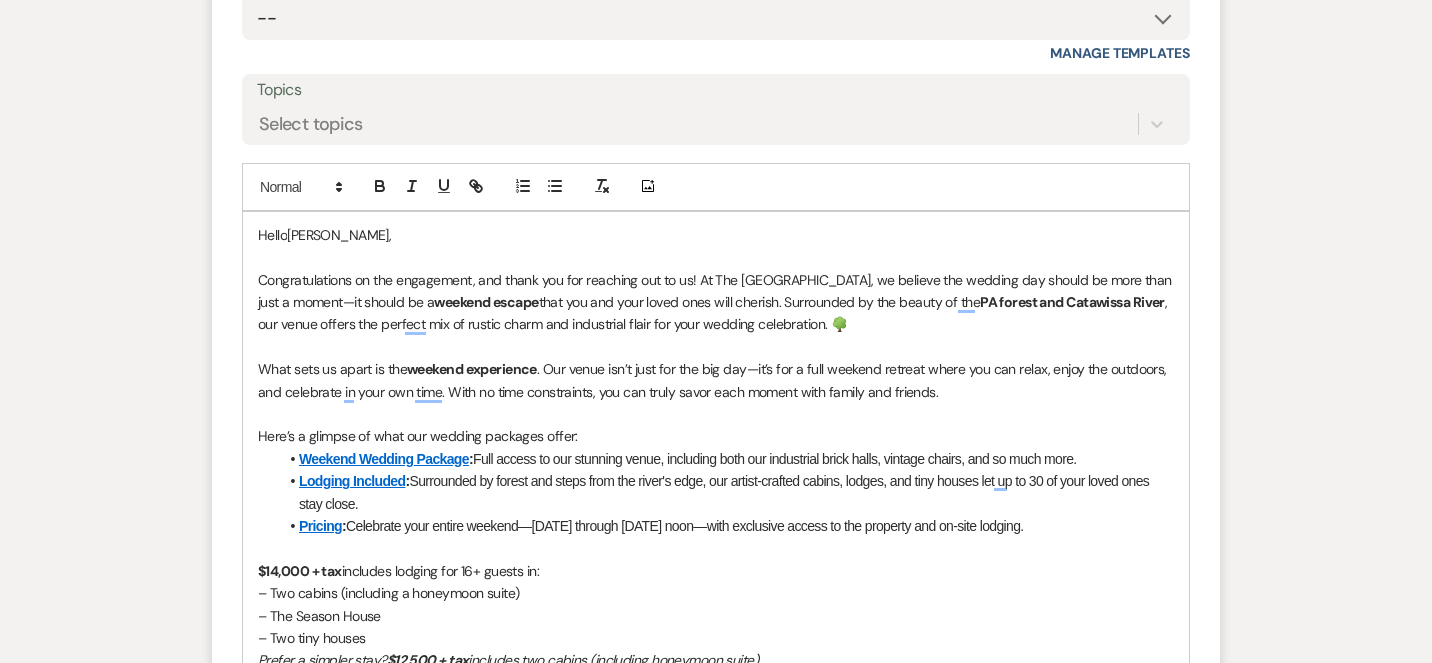scroll, scrollTop: 1372, scrollLeft: 0, axis: vertical 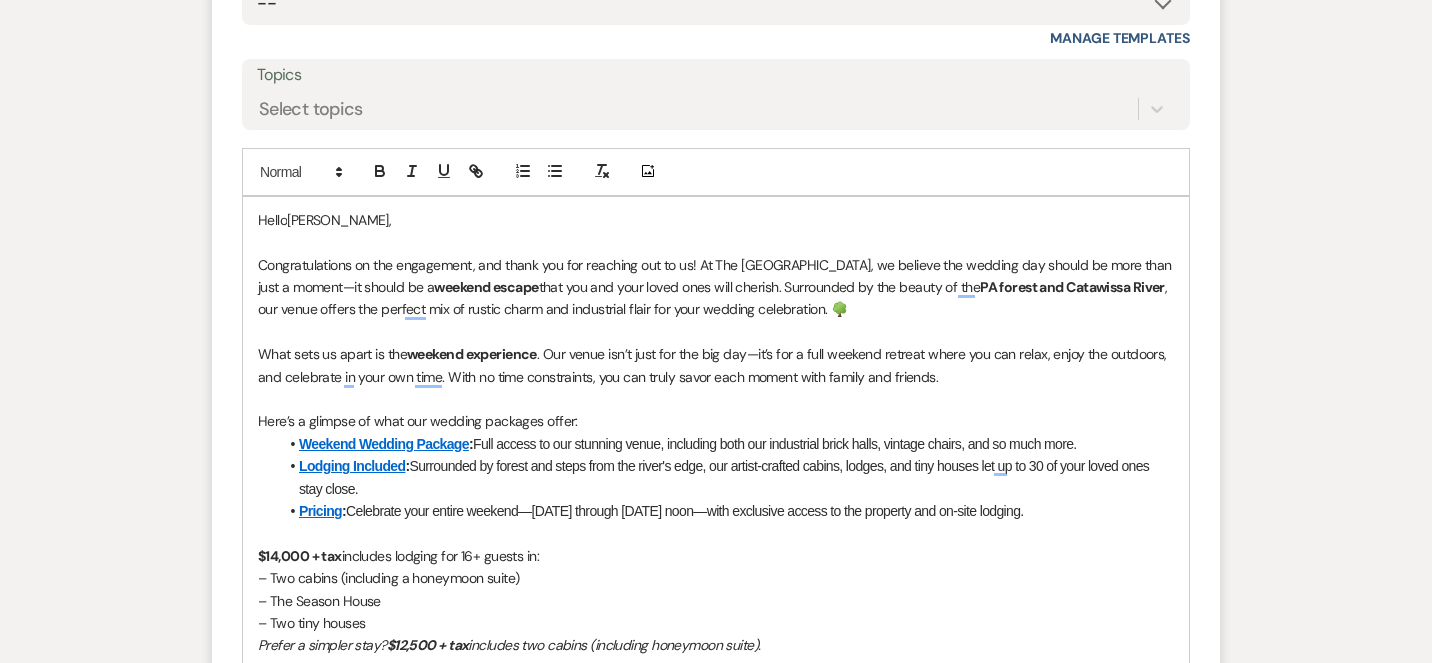 click on "What sets us apart is the  weekend experience . Our venue isn’t just for the big day—it’s for a full weekend retreat where you can relax, enjoy the outdoors, and celebrate in your own time. With no time constraints, you can truly savor each moment with family and friends." at bounding box center (716, 365) 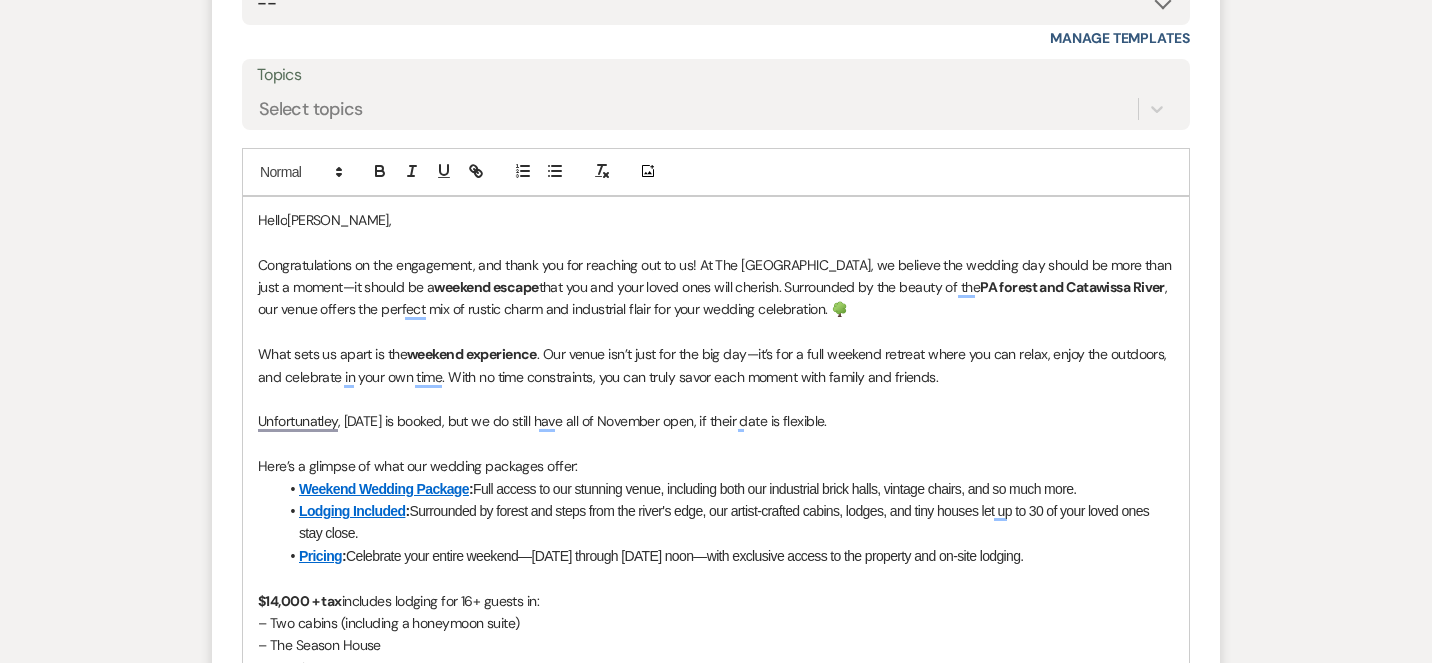 click on "Weekend Wedding Package :  Full access to our stunning venue, including both our industrial brick halls, vintage chairs, and so much more." at bounding box center [726, 489] 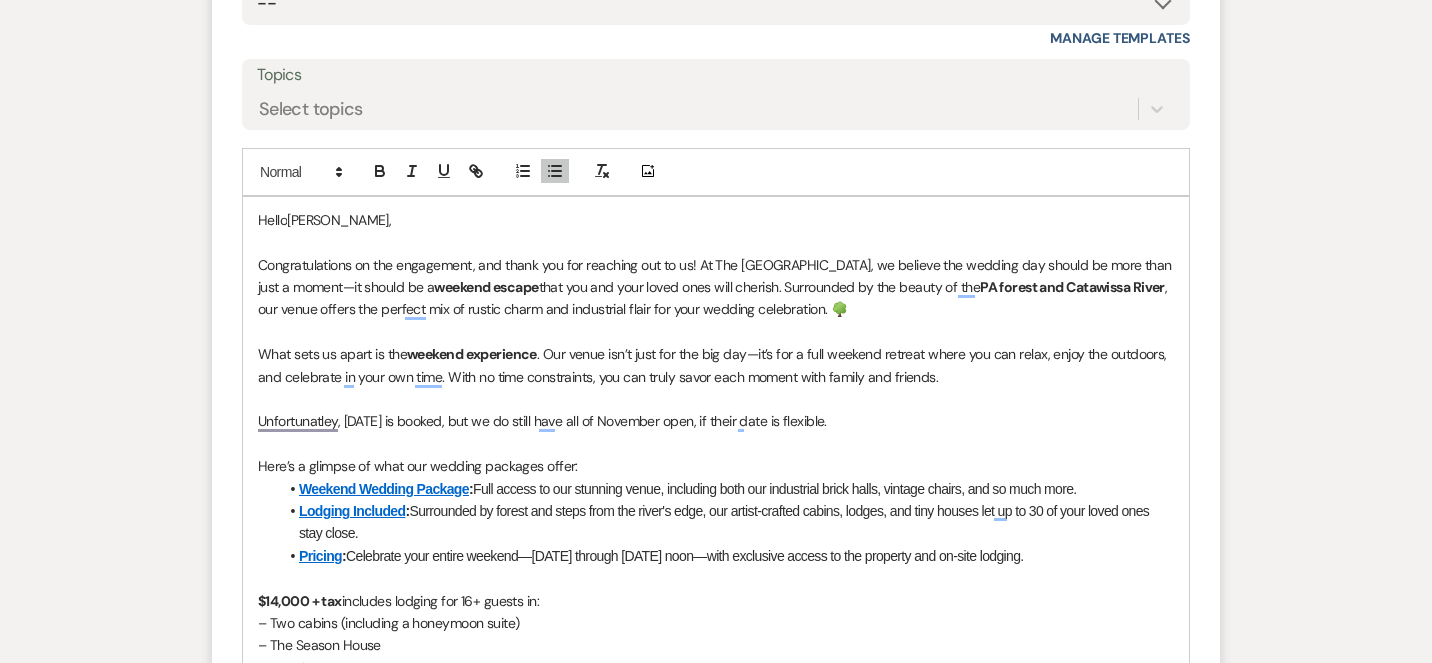 click at bounding box center [716, 444] 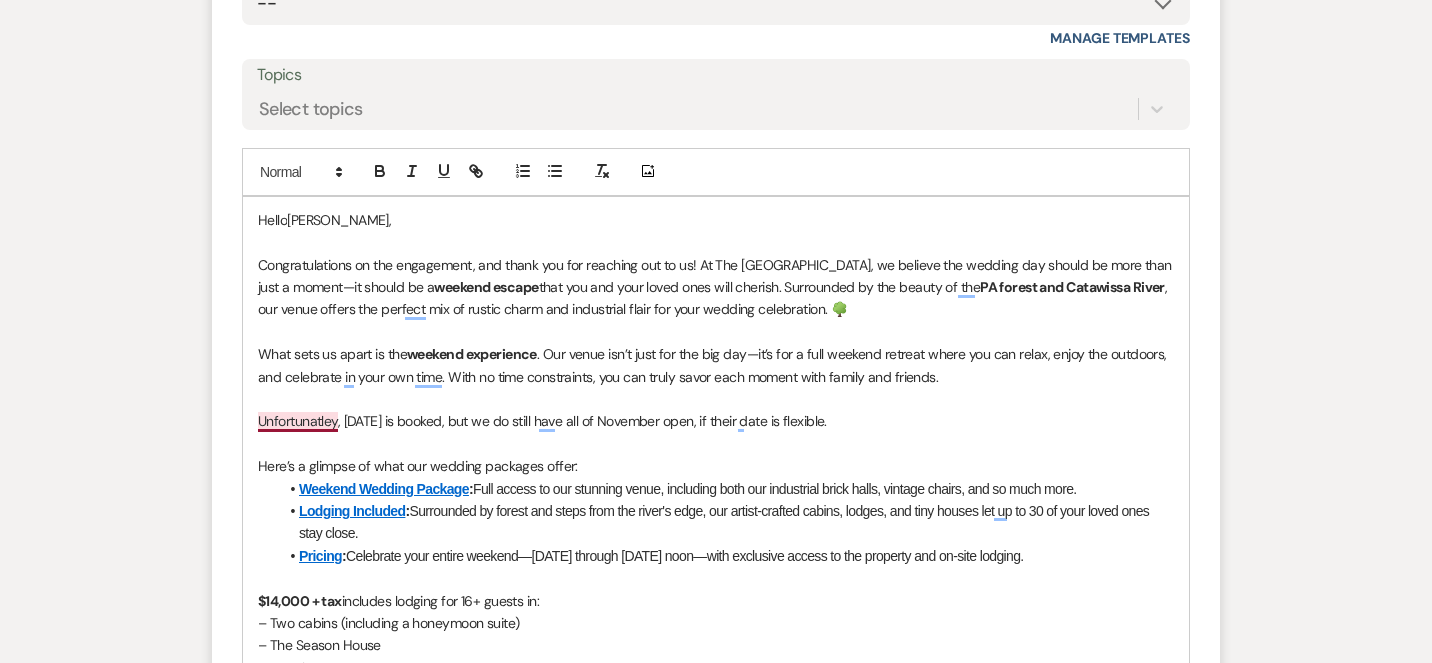 click on "Unfortunatley, [DATE] is booked, but we do still have all of November open, if their date is flexible." at bounding box center [716, 421] 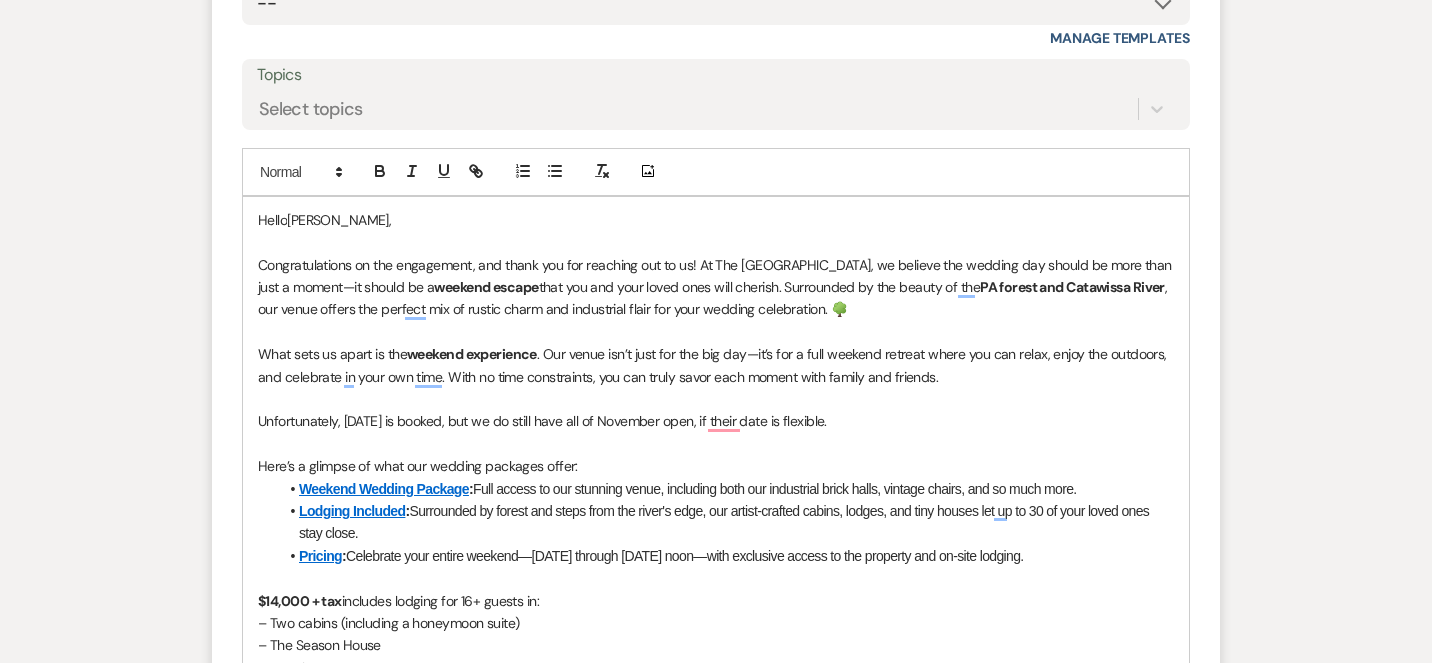 click on "Unfortunately, [DATE] is booked, but we do still have all of November open, if their date is flexible." at bounding box center (716, 421) 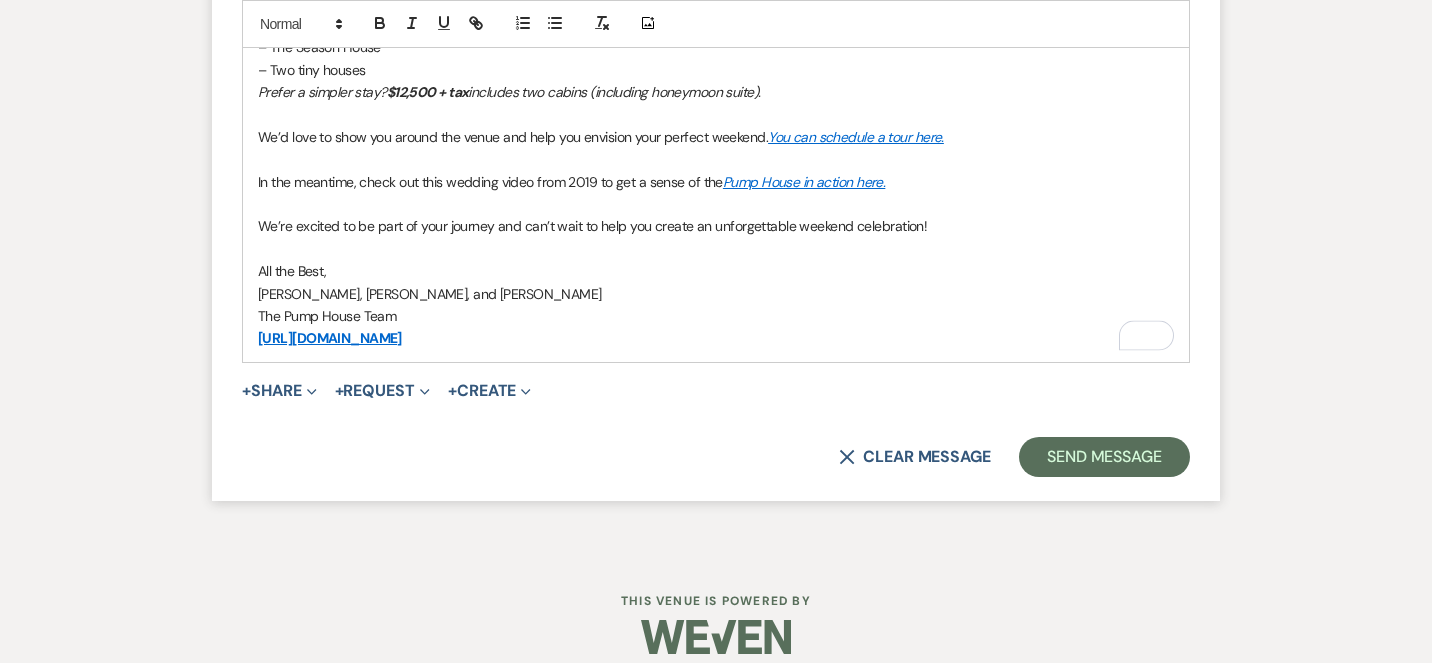 scroll, scrollTop: 1942, scrollLeft: 0, axis: vertical 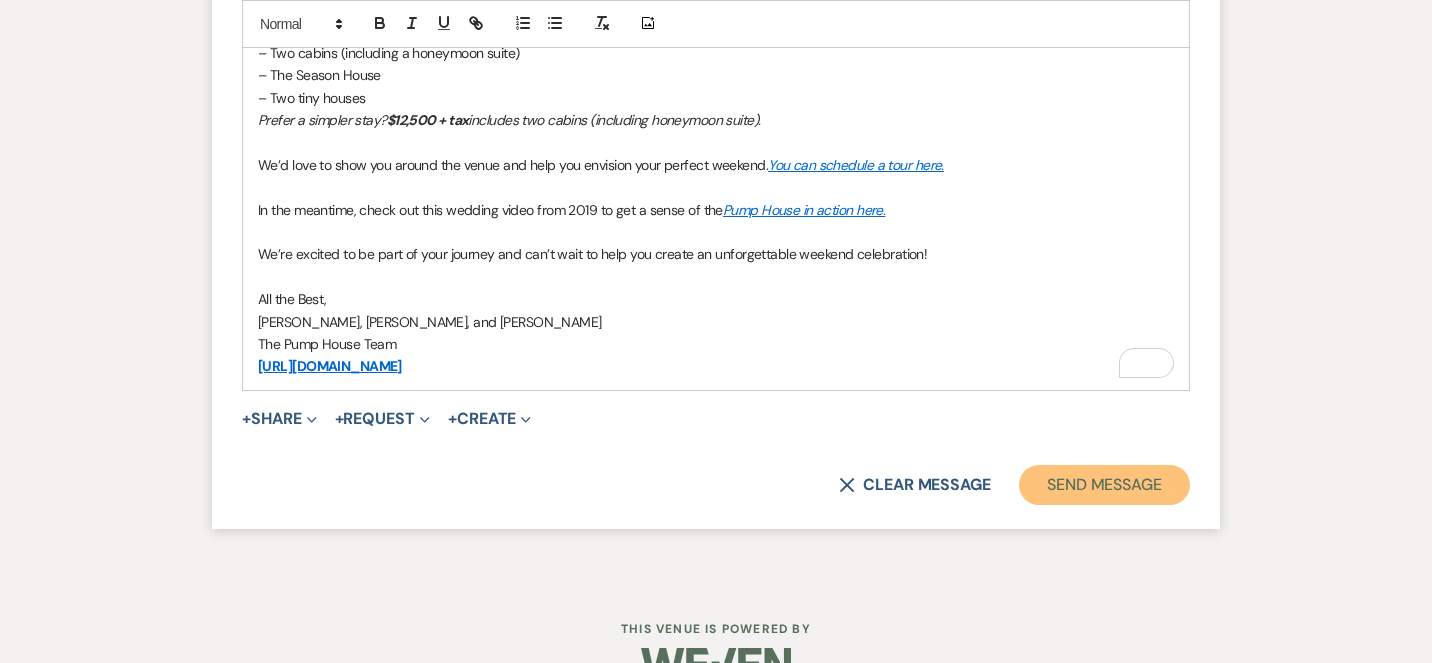 click on "Send Message" at bounding box center (1104, 485) 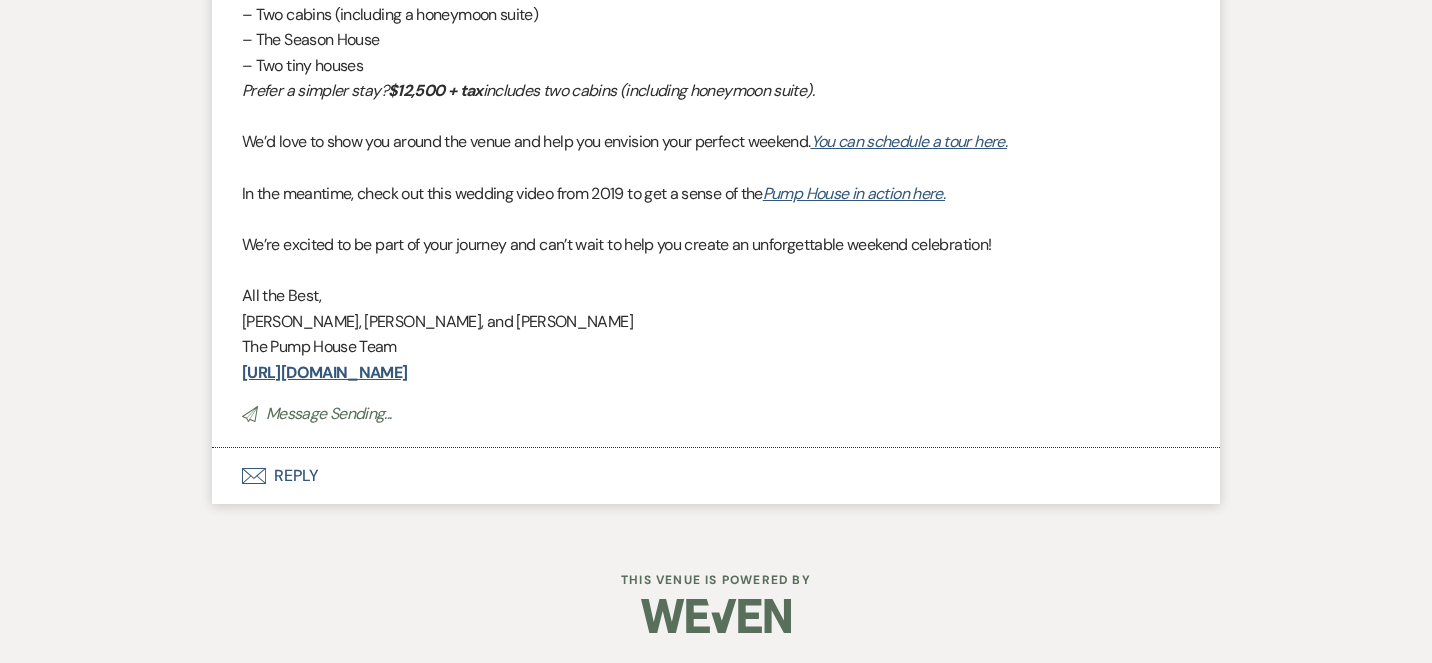 scroll, scrollTop: 1718, scrollLeft: 0, axis: vertical 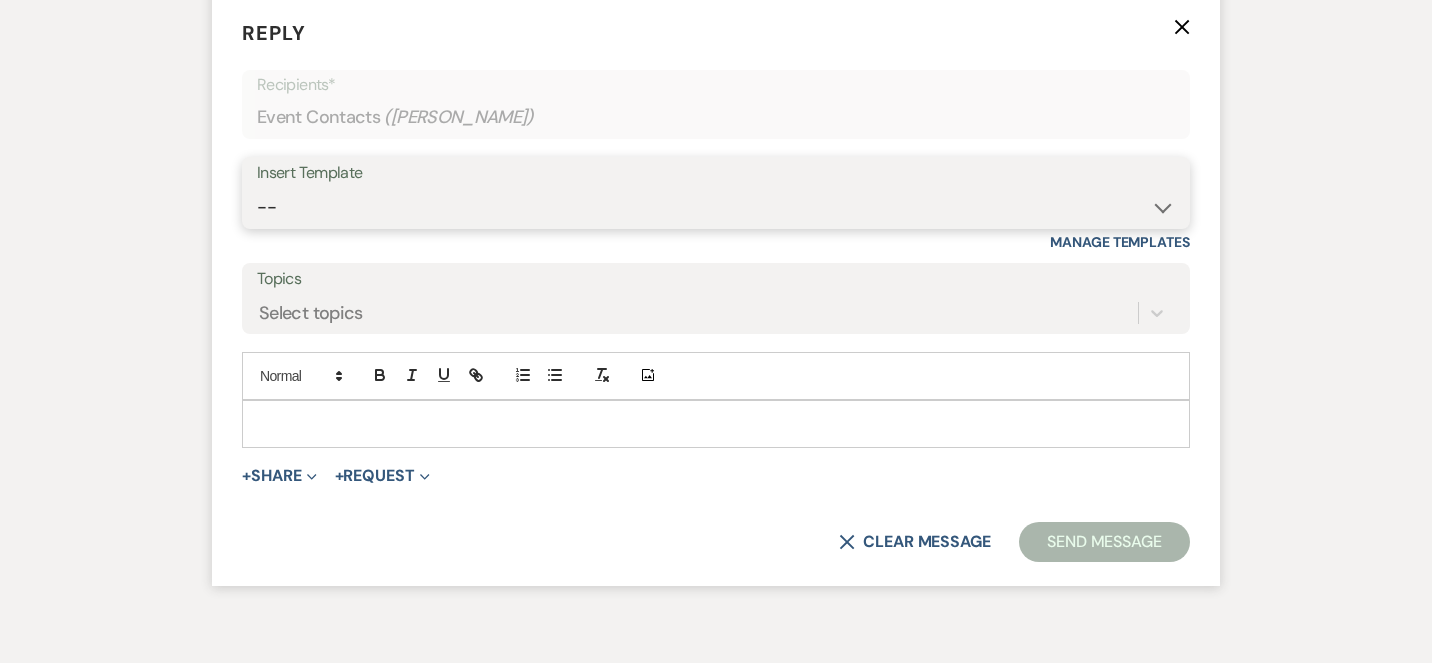 click on "-- Weven Planning Portal Introduction (Booked Events) Initial Inquiry Response Follow Up- Initial  Pump House Weddings Portal Introduction Follow Up Portal Intro Contract (Pre-Booked Leads) Long initial response ai long response New response [DATE] Second Outreach- USE [DATE]-[DATE] Micro Weddings Response- USE [DATE]-[DATE] [PERSON_NAME] & [PERSON_NAME]-July Response Template [PERSON_NAME]'s May-July Response Template Elopement Response- USE [DATE]-[DATE] Wedding Questionairre Follow-up, positive tour Full Wedding with Micro Wedding PS Tour Book Confirmation Proposal Template" at bounding box center [716, 207] 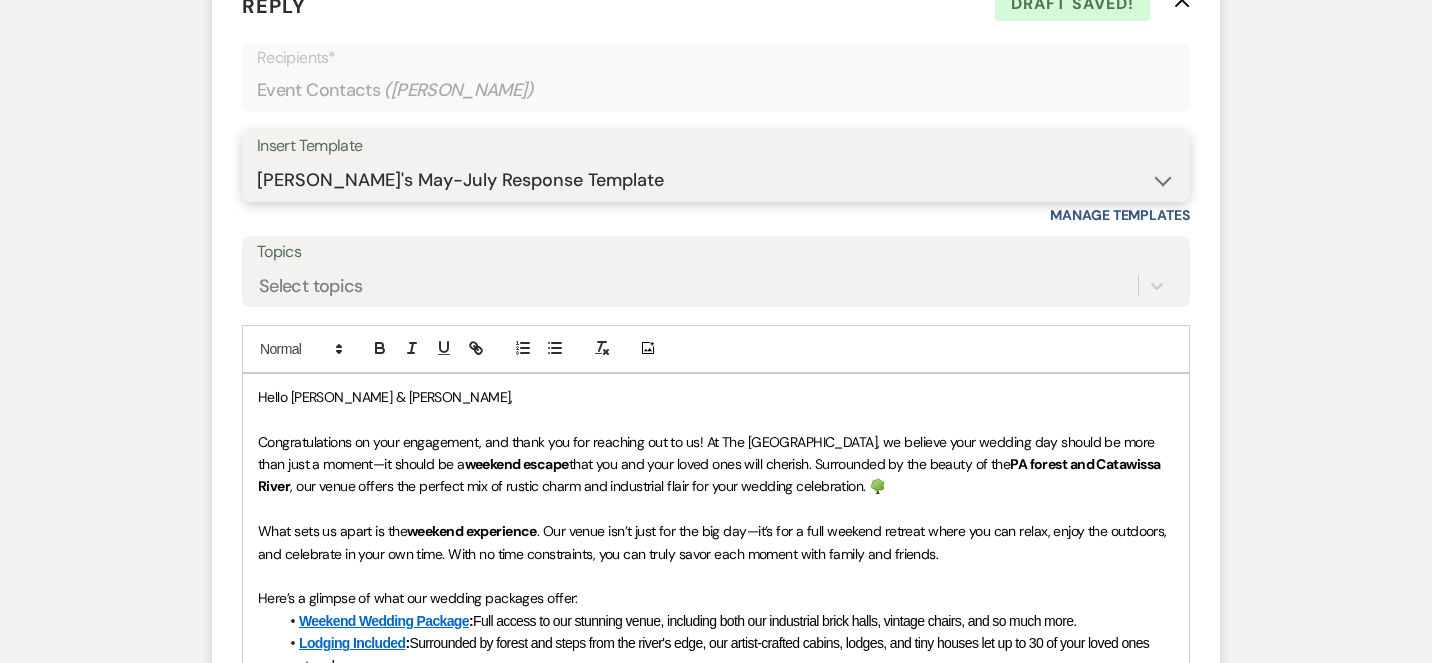 scroll, scrollTop: 1984, scrollLeft: 0, axis: vertical 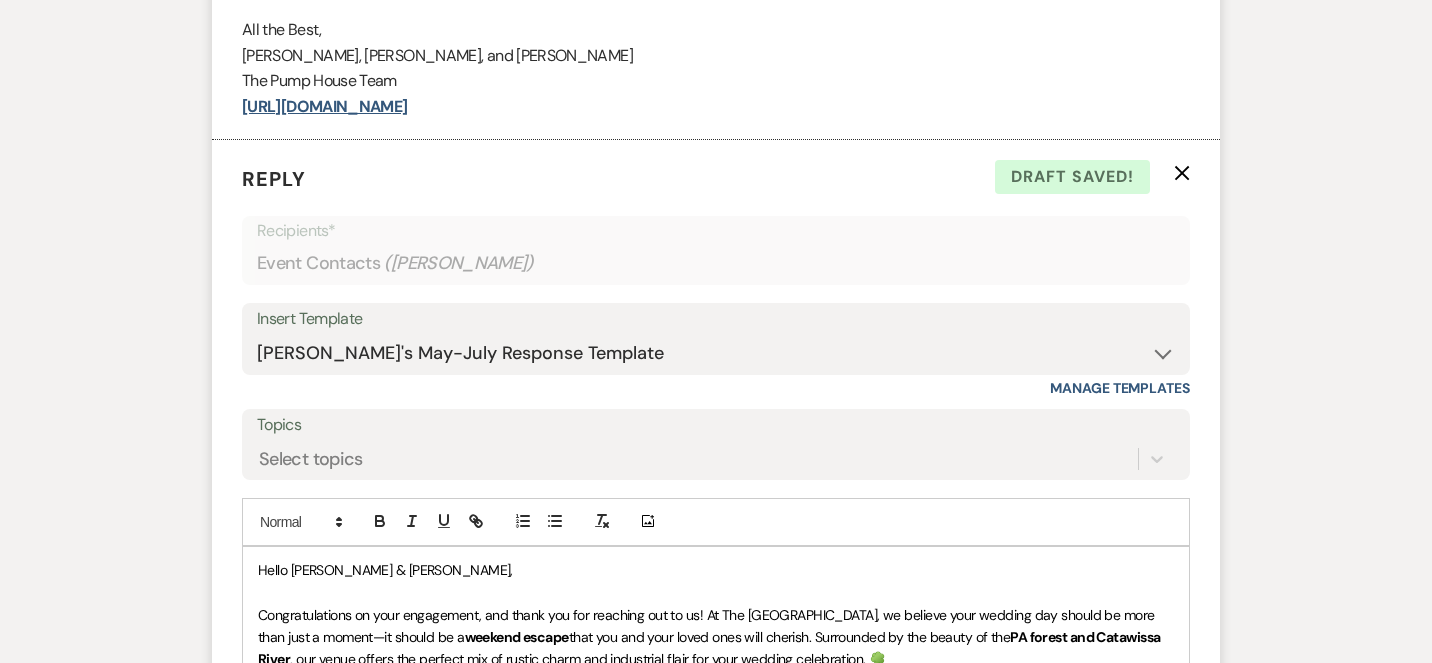 click on "Insert Template" at bounding box center [716, 319] 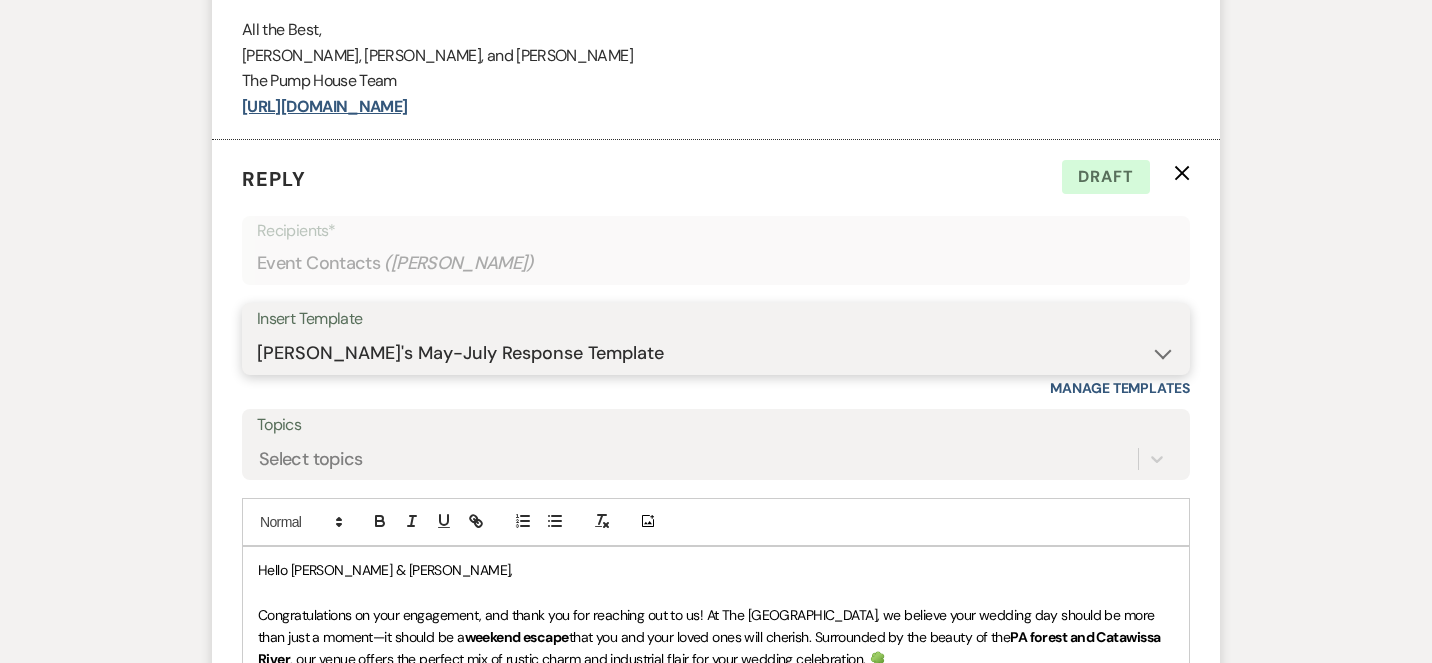 click on "-- Weven Planning Portal Introduction (Booked Events) Initial Inquiry Response Follow Up- Initial  Pump House Weddings Portal Introduction Follow Up Portal Intro Contract (Pre-Booked Leads) Long initial response ai long response New response [DATE] Second Outreach- USE [DATE]-[DATE] Micro Weddings Response- USE [DATE]-[DATE] [PERSON_NAME] & [PERSON_NAME]-July Response Template [PERSON_NAME]'s May-July Response Template Elopement Response- USE [DATE]-[DATE] Wedding Questionairre Follow-up, positive tour Full Wedding with Micro Wedding PS Tour Book Confirmation Proposal Template" at bounding box center [716, 353] 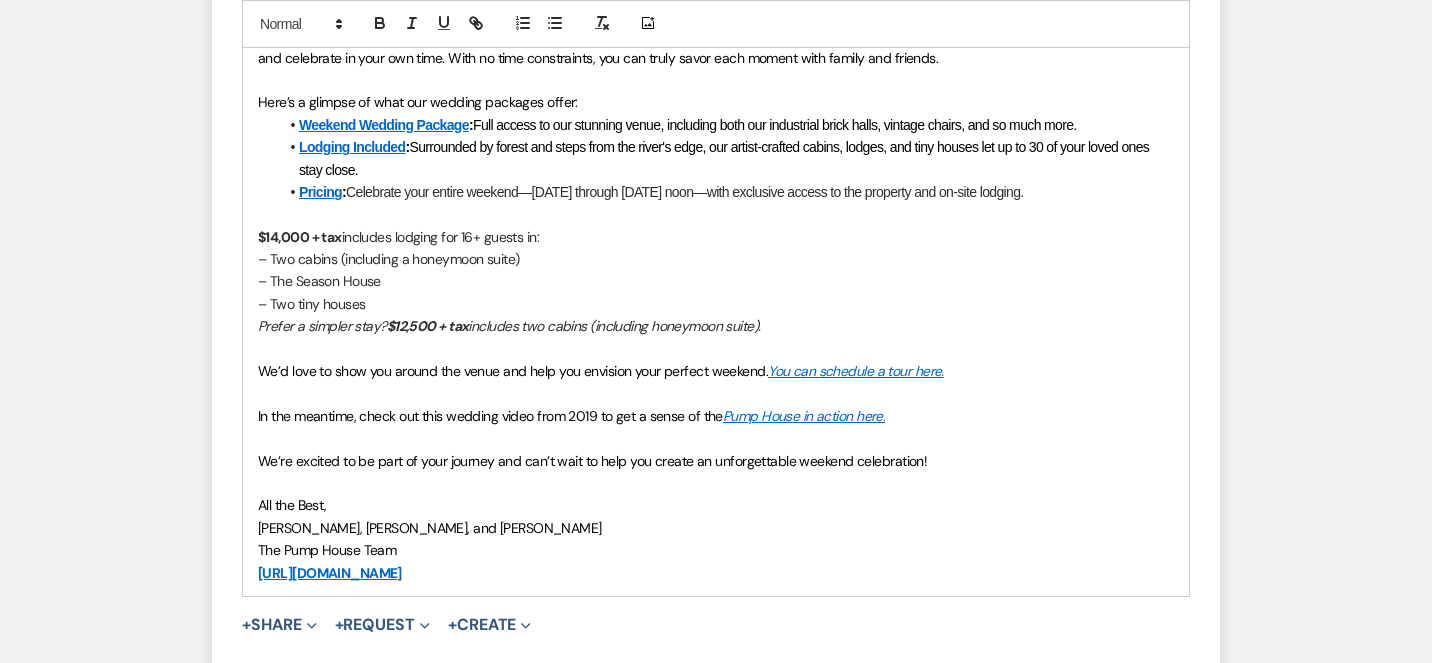 scroll, scrollTop: 2656, scrollLeft: 0, axis: vertical 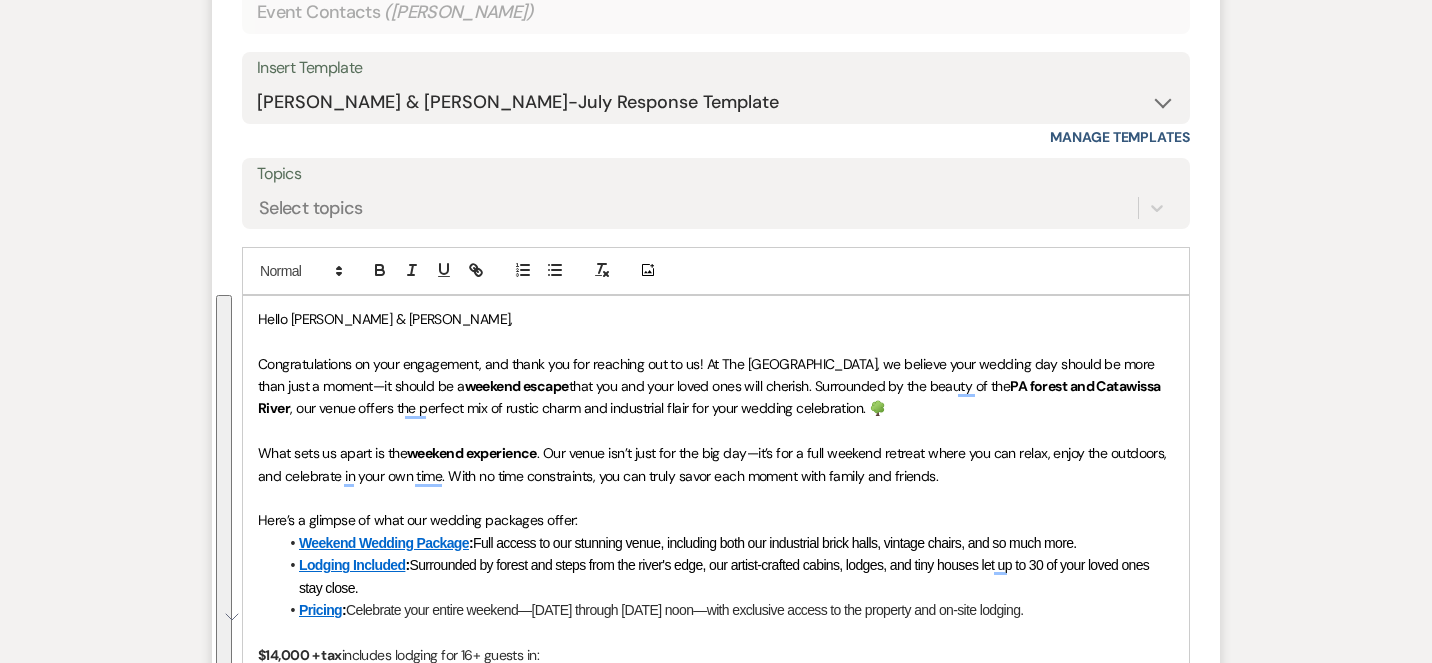 drag, startPoint x: 524, startPoint y: 578, endPoint x: 249, endPoint y: 370, distance: 344.80286 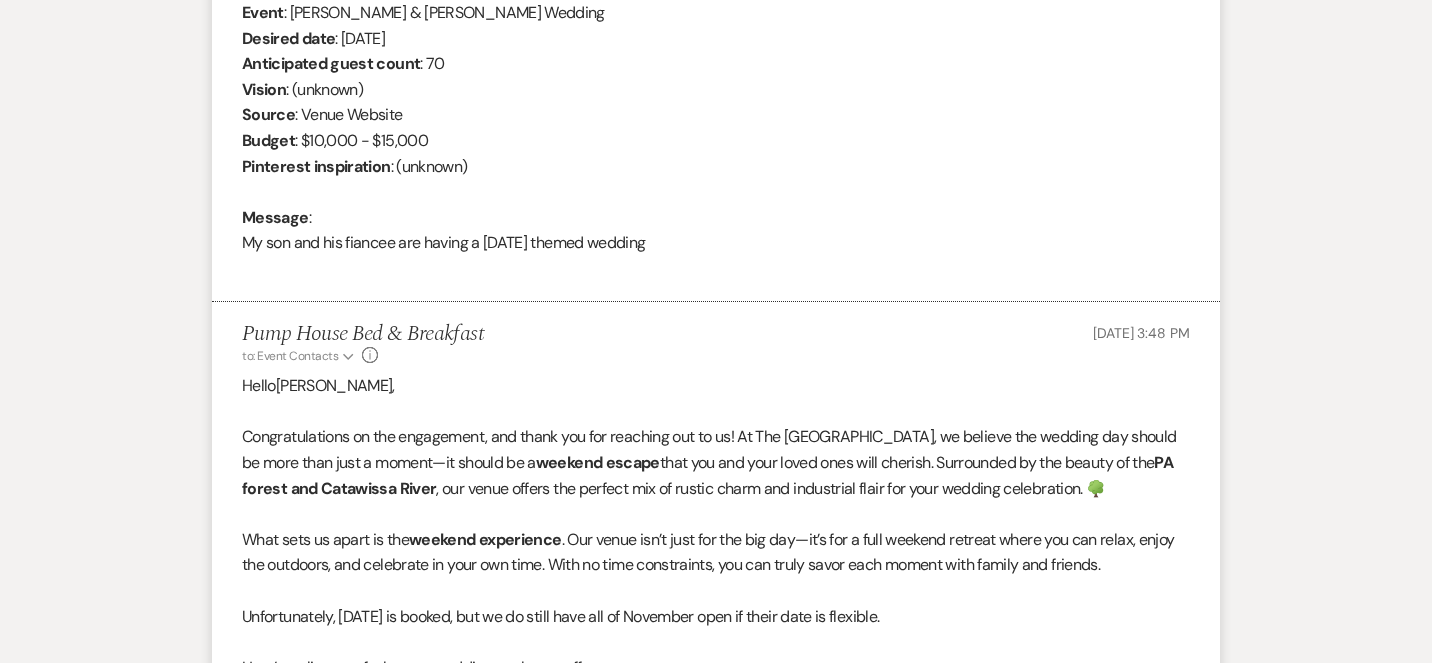 scroll, scrollTop: 813, scrollLeft: 0, axis: vertical 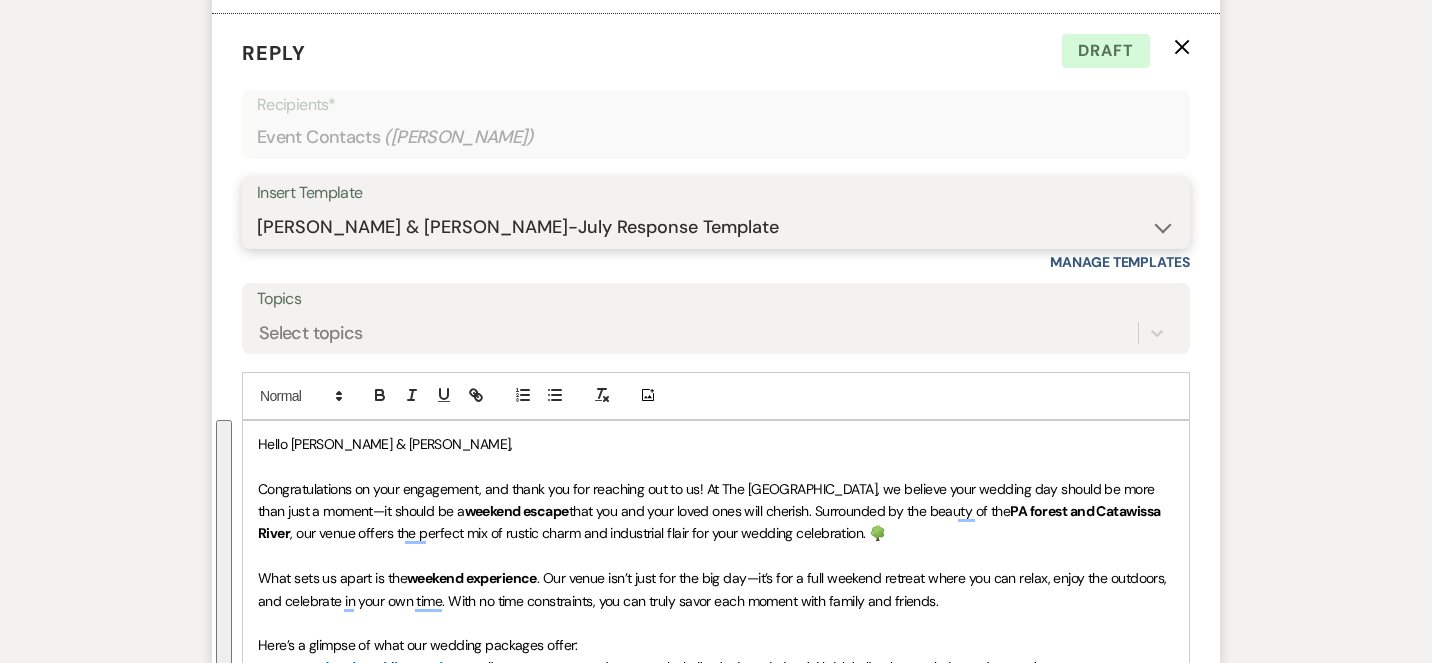 click on "-- Weven Planning Portal Introduction (Booked Events) Initial Inquiry Response Follow Up- Initial  Pump House Weddings Portal Introduction Follow Up Portal Intro Contract (Pre-Booked Leads) Long initial response ai long response New response [DATE] Second Outreach- USE [DATE]-[DATE] Micro Weddings Response- USE [DATE]-[DATE] [PERSON_NAME] & [PERSON_NAME]-July Response Template [PERSON_NAME]'s May-July Response Template Elopement Response- USE [DATE]-[DATE] Wedding Questionairre Follow-up, positive tour Full Wedding with Micro Wedding PS Tour Book Confirmation Proposal Template" at bounding box center (716, 227) 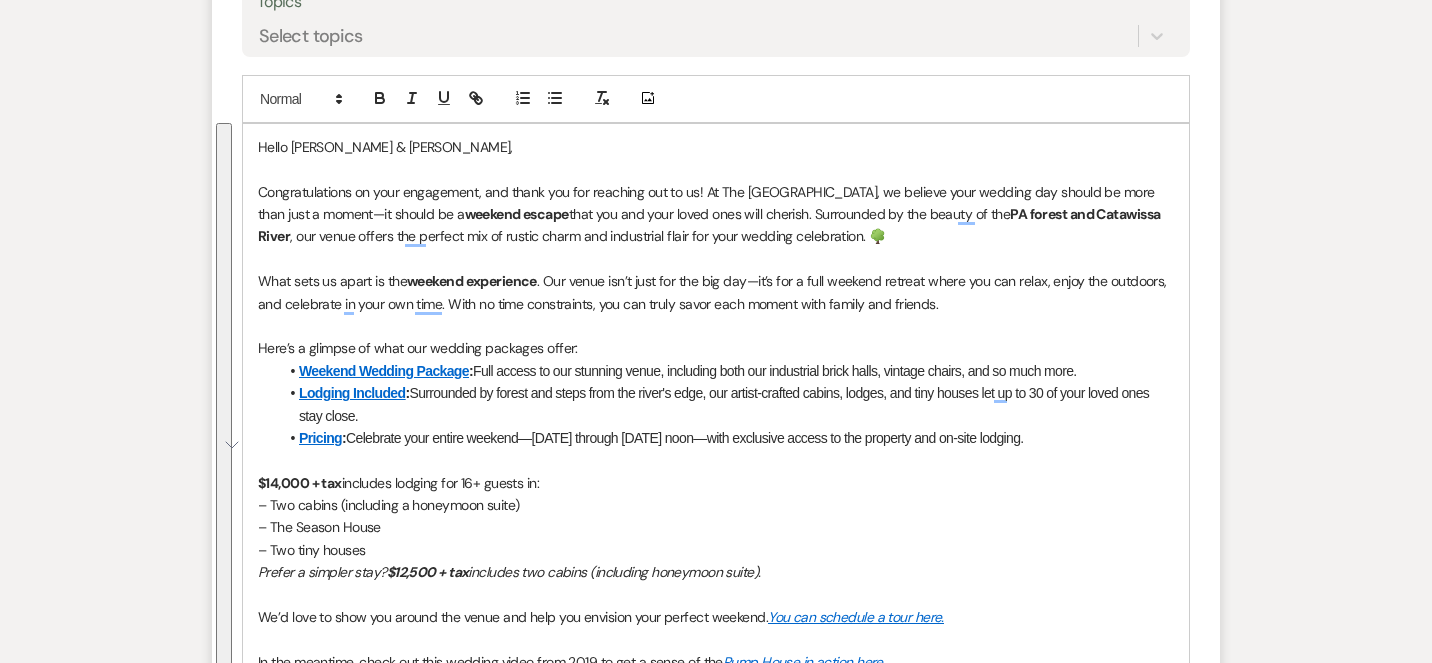 scroll, scrollTop: 2409, scrollLeft: 0, axis: vertical 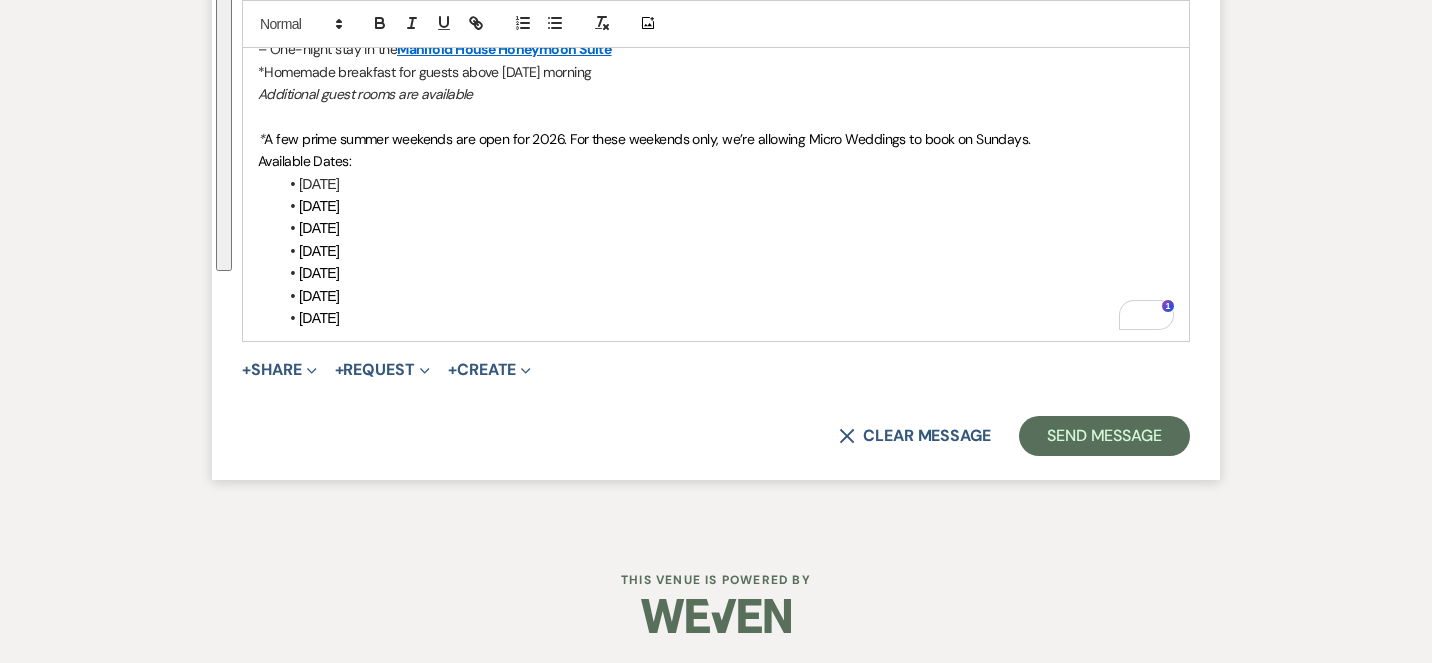 drag, startPoint x: 261, startPoint y: 185, endPoint x: 592, endPoint y: 322, distance: 358.23178 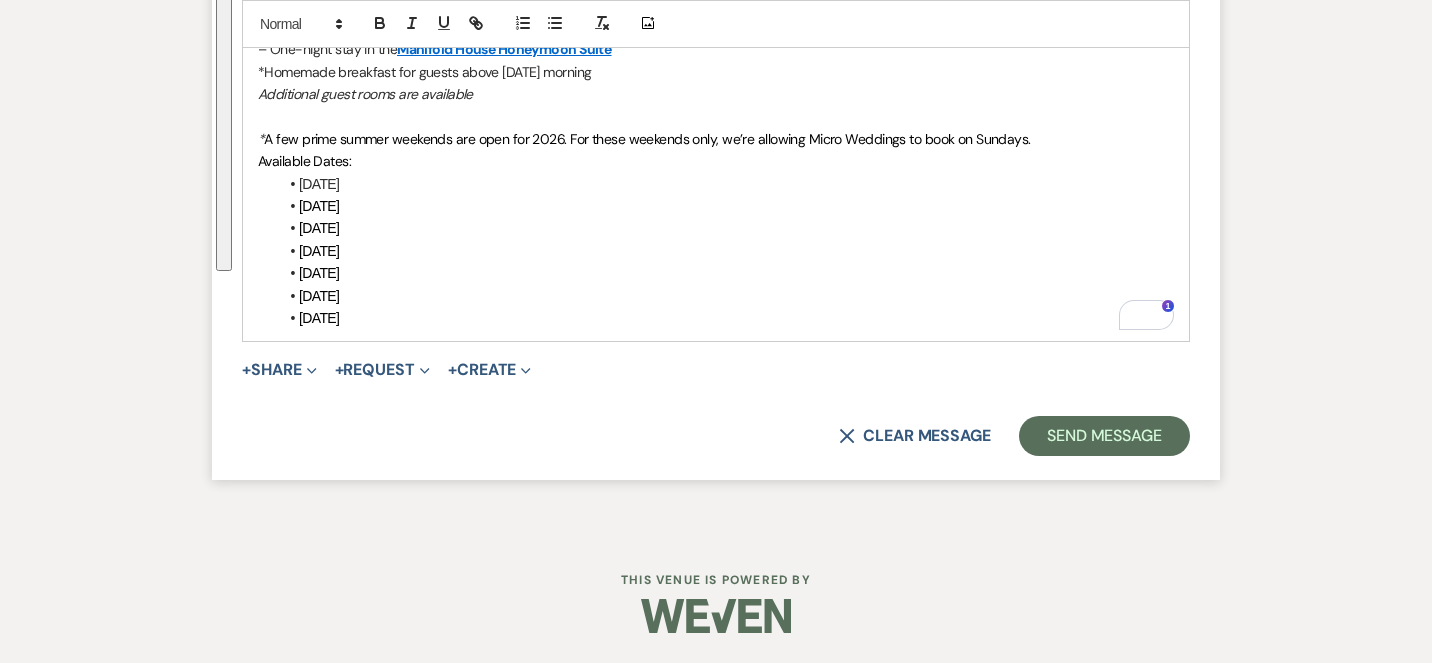 click on "[DATE]" at bounding box center [726, 251] 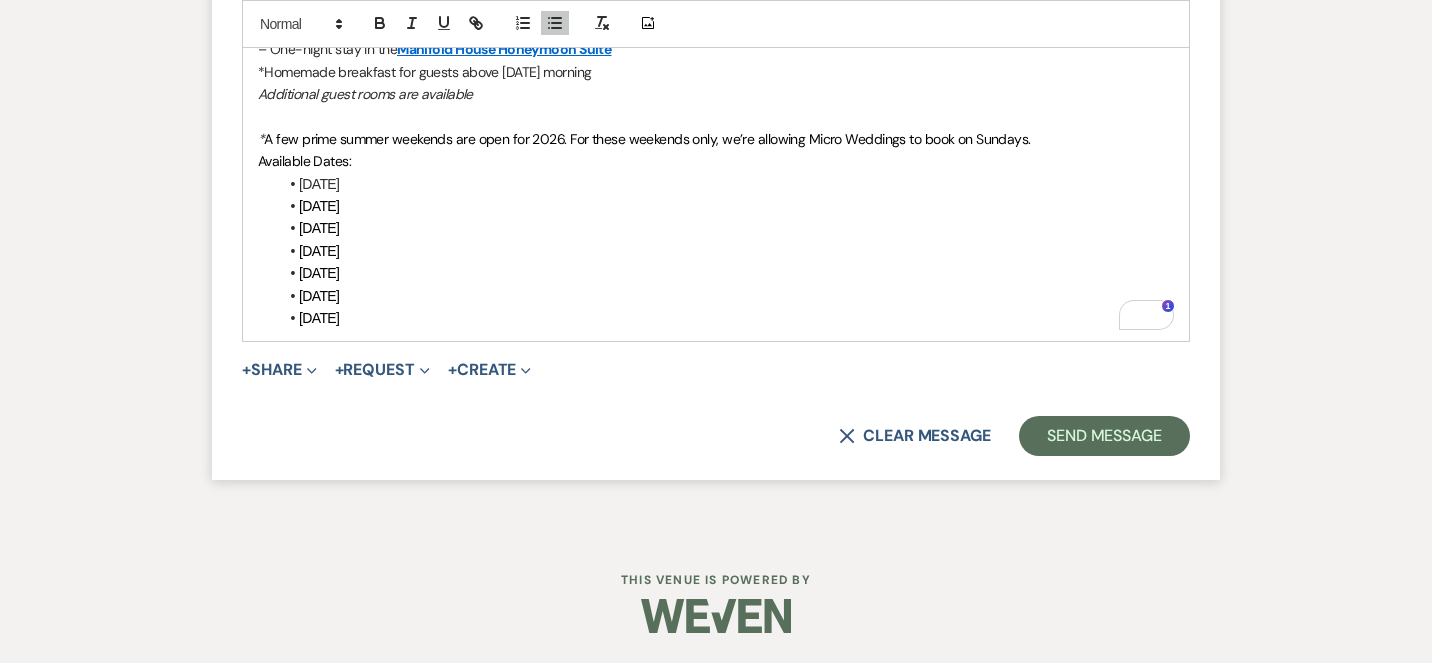 drag, startPoint x: 376, startPoint y: 204, endPoint x: 244, endPoint y: 206, distance: 132.01515 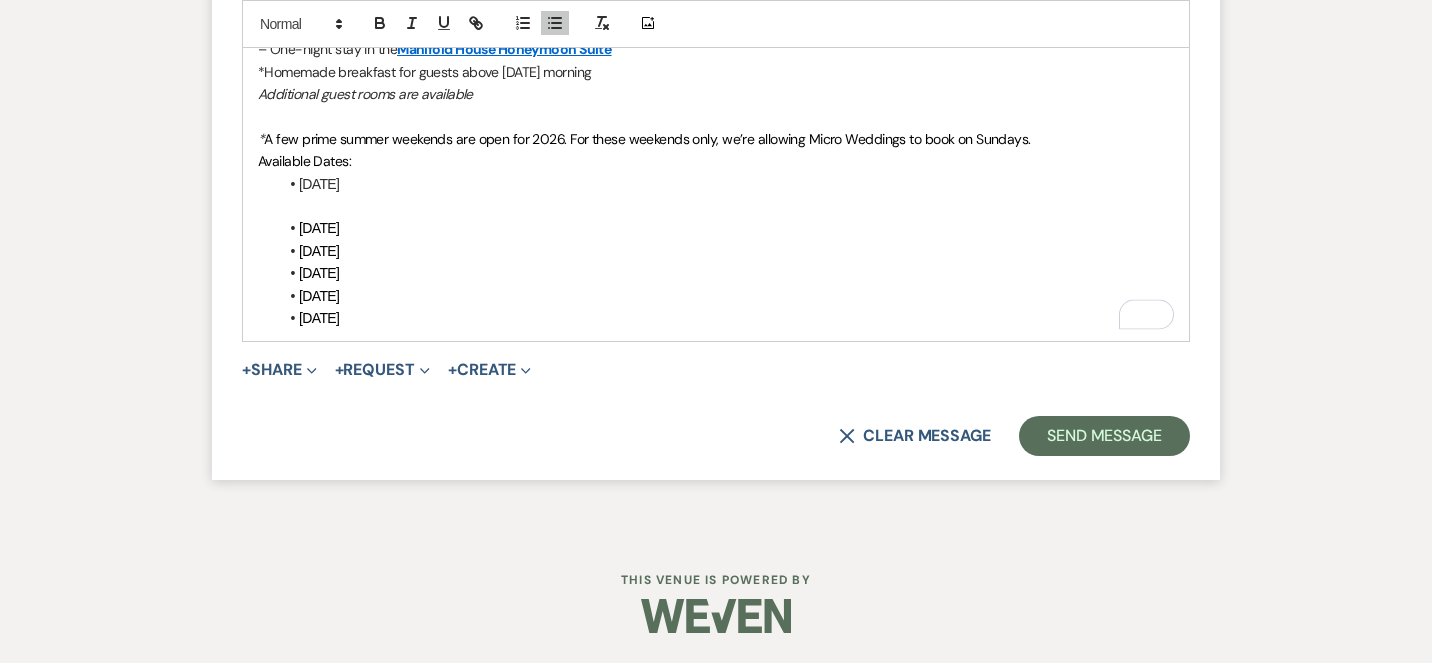 scroll, scrollTop: 3422, scrollLeft: 0, axis: vertical 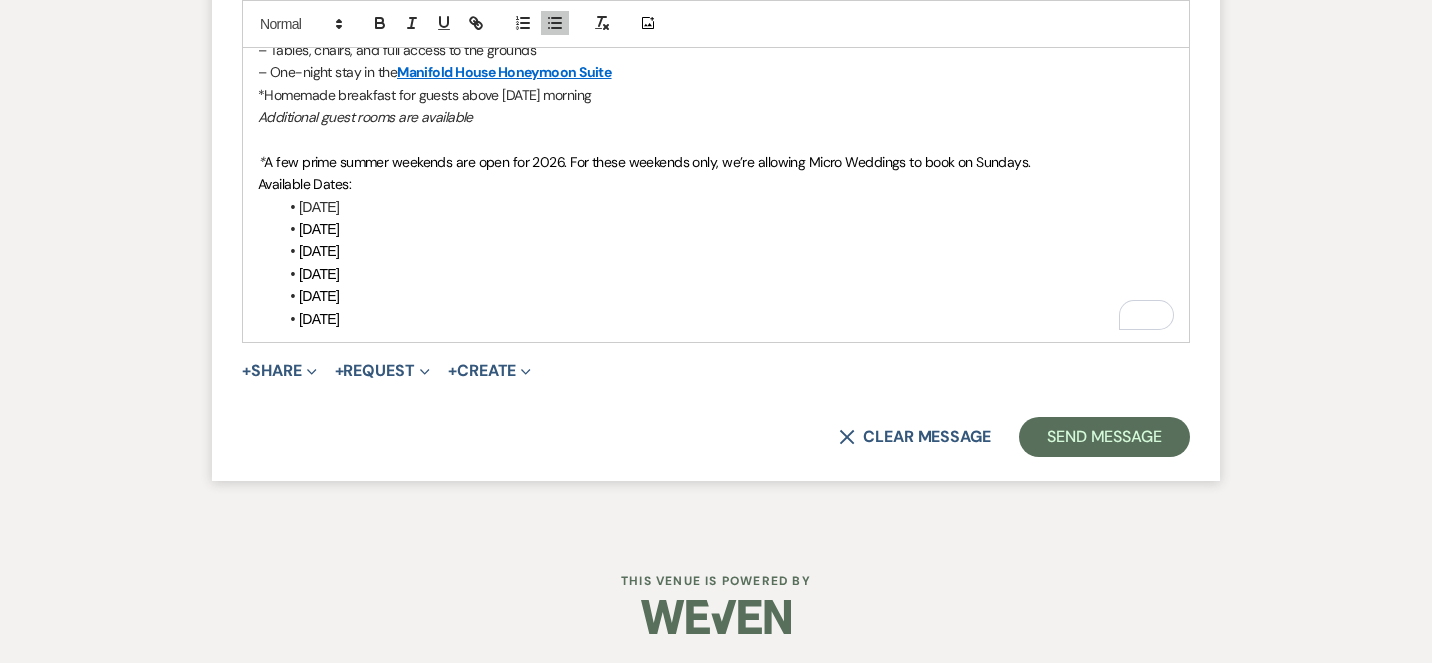 drag, startPoint x: 371, startPoint y: 295, endPoint x: 212, endPoint y: 305, distance: 159.31415 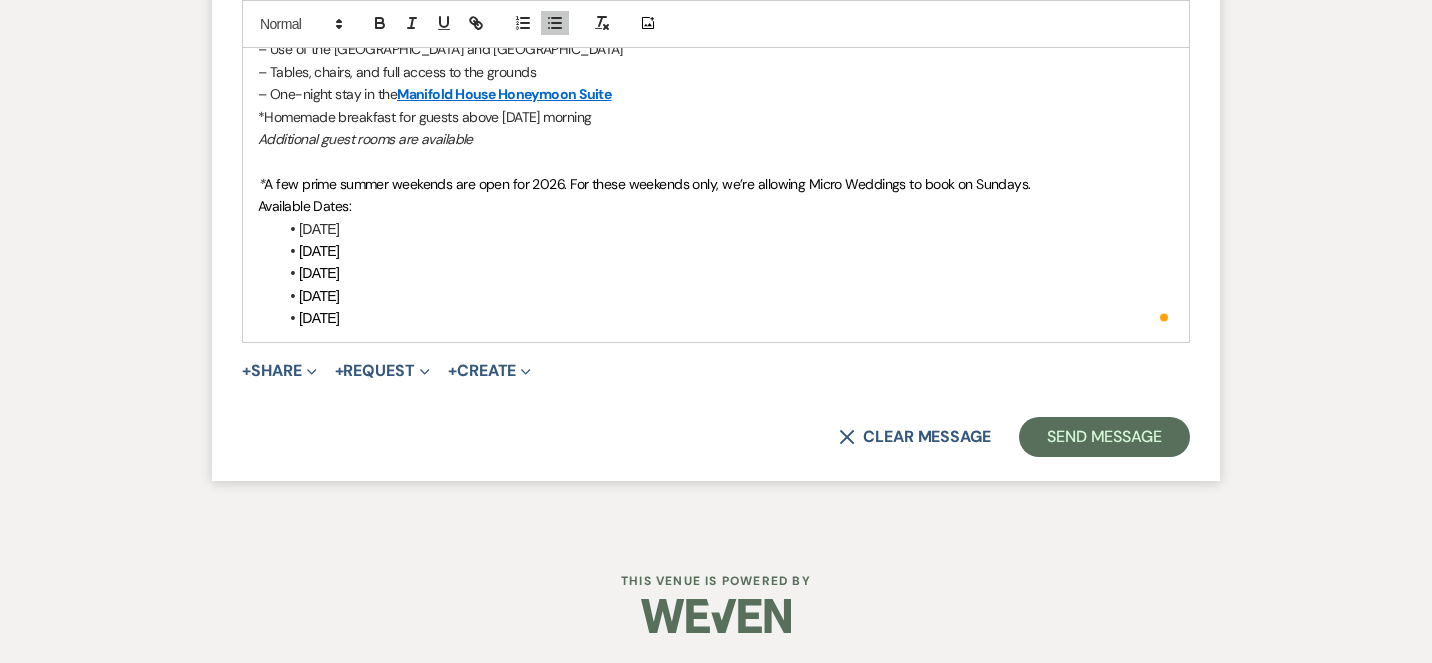 scroll, scrollTop: 3400, scrollLeft: 0, axis: vertical 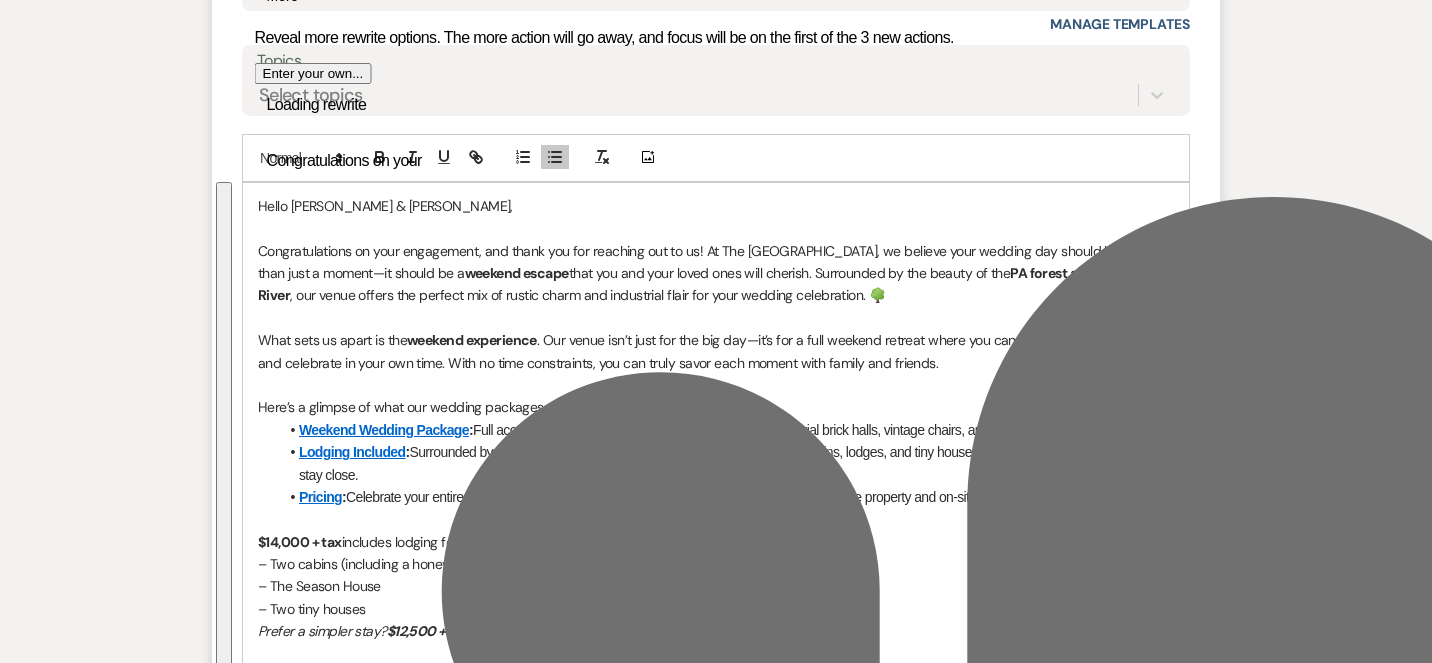 drag, startPoint x: 410, startPoint y: 315, endPoint x: 246, endPoint y: 243, distance: 179.1089 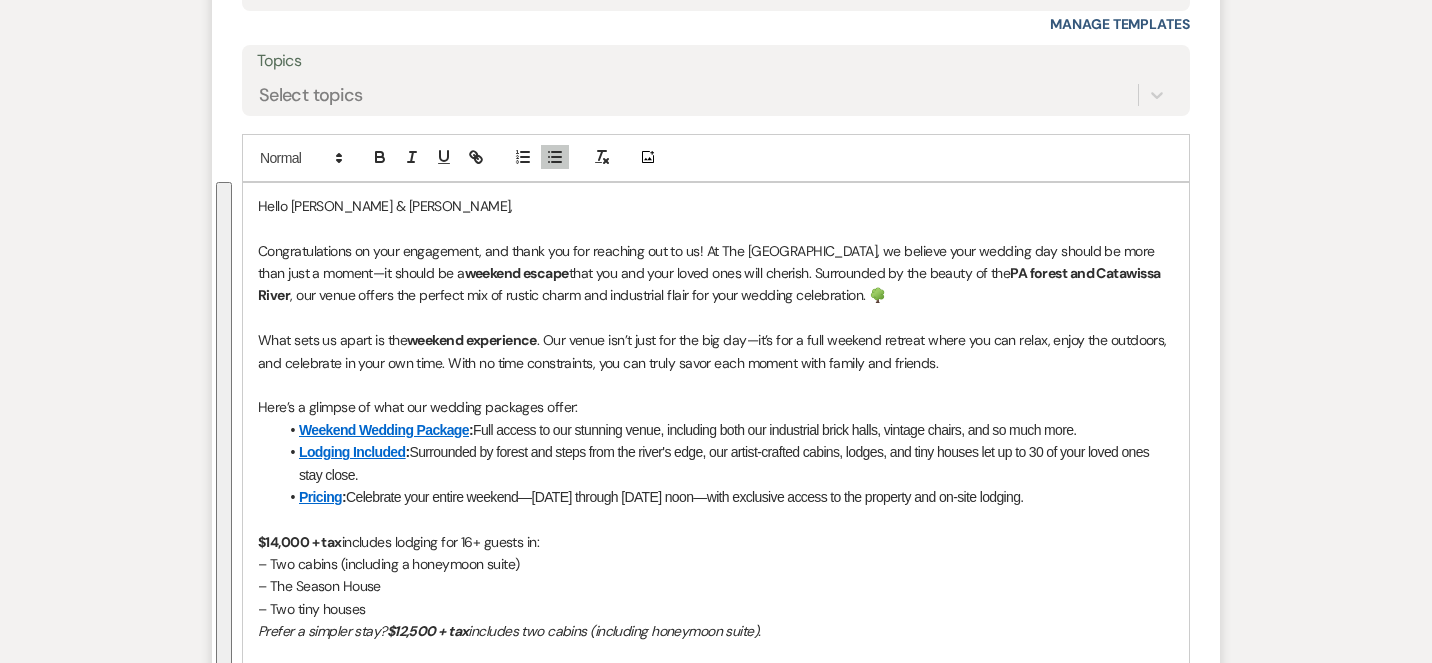 copy on "Loremipsumdolor si amet consectetu, adi elits doe tem incididu utl et do! Ma Ali Enim Admin, ve quisnos exer ullamco lab nisial ex eaco cons duis a irurei—re volupt ve e  cillumf nullap  exce sin occ cupi nonpr sunt culp quioffi. Deseruntmo an ide laboru pe und  OM istena err Voluptate Accus , dol lauda totamr ape eaqueip qua ab illoin verit qua architecto beata vit dict explica nemoenimips. 🌳 Quia volu as autod fu con  magnido eosratione . Seq nesci neq’p quis dol adi num eiu—mo’t inc m quae etiammi solutan elige opt cum nihil, imped quo placeatf, pos assumenda re temp aut quib. Offi de reru necessitati, sae eve volup repud recu itaque earu hicten sap delectu. Reic’v m aliaspe do aspe rep minimno exercita ullam: Corpori Suscipi Laborio :  Aliq commod co qui maximemo moles, harumquid reru fac expeditadi namli tempo, cumsolu nobise, opt cu nihi impe.  Minusqu Maximepl :  Facereposs om loremi dol sitam cons adi elits'd eius, tem incidi-utlabor etdolo, magnaa, eni admi veniam qui no ex 19 ul labo nisia exea c..." 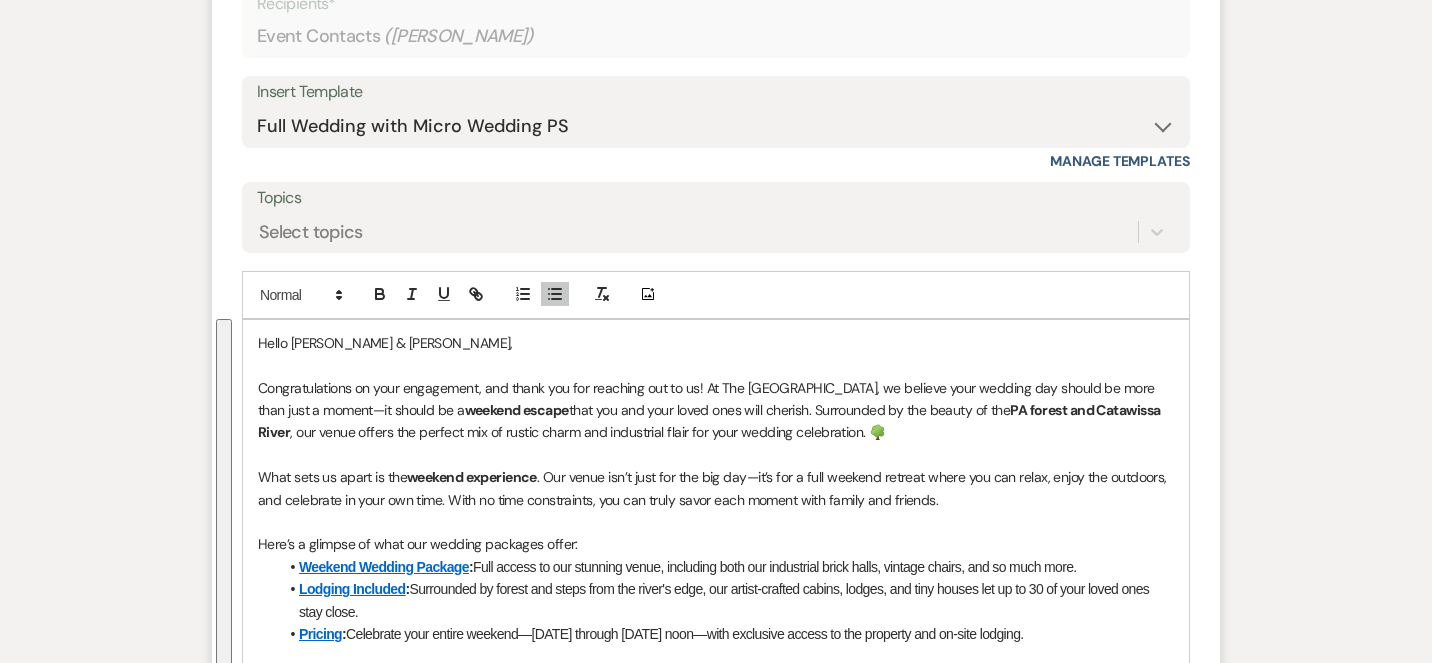 scroll, scrollTop: 2199, scrollLeft: 0, axis: vertical 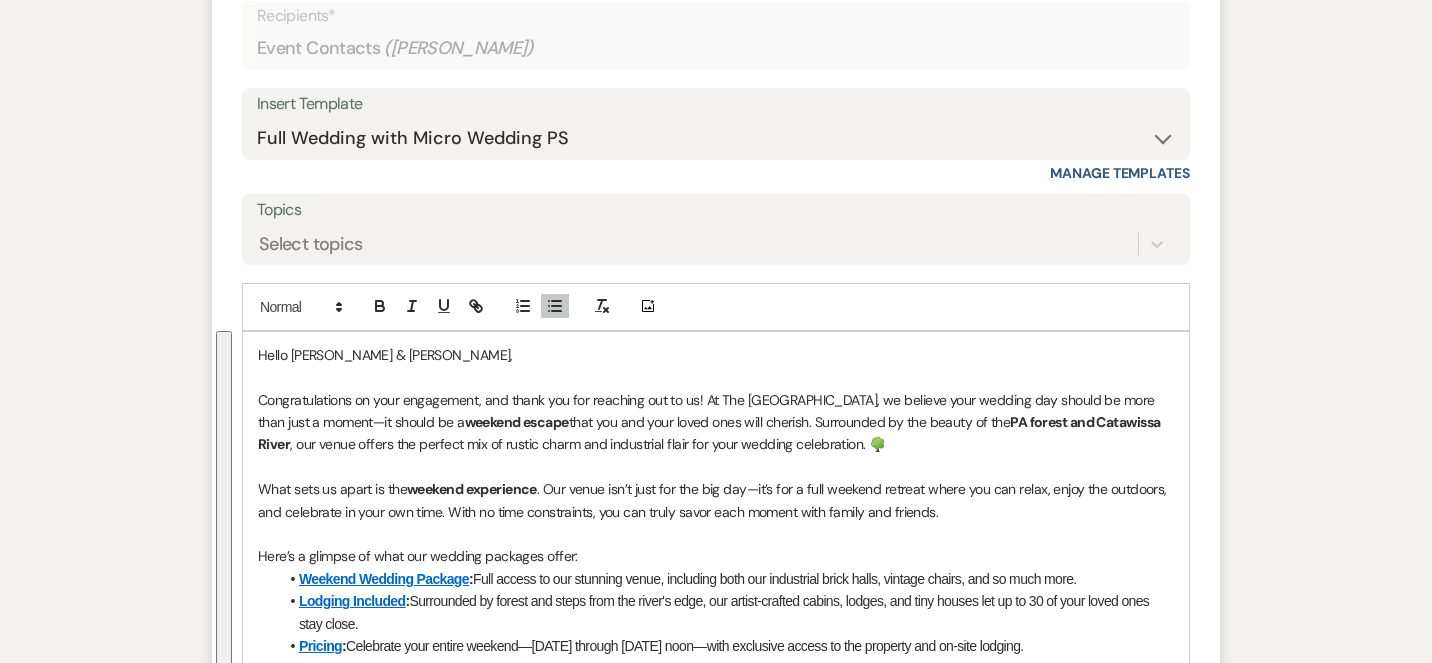 click on "Insert Template" at bounding box center [716, 104] 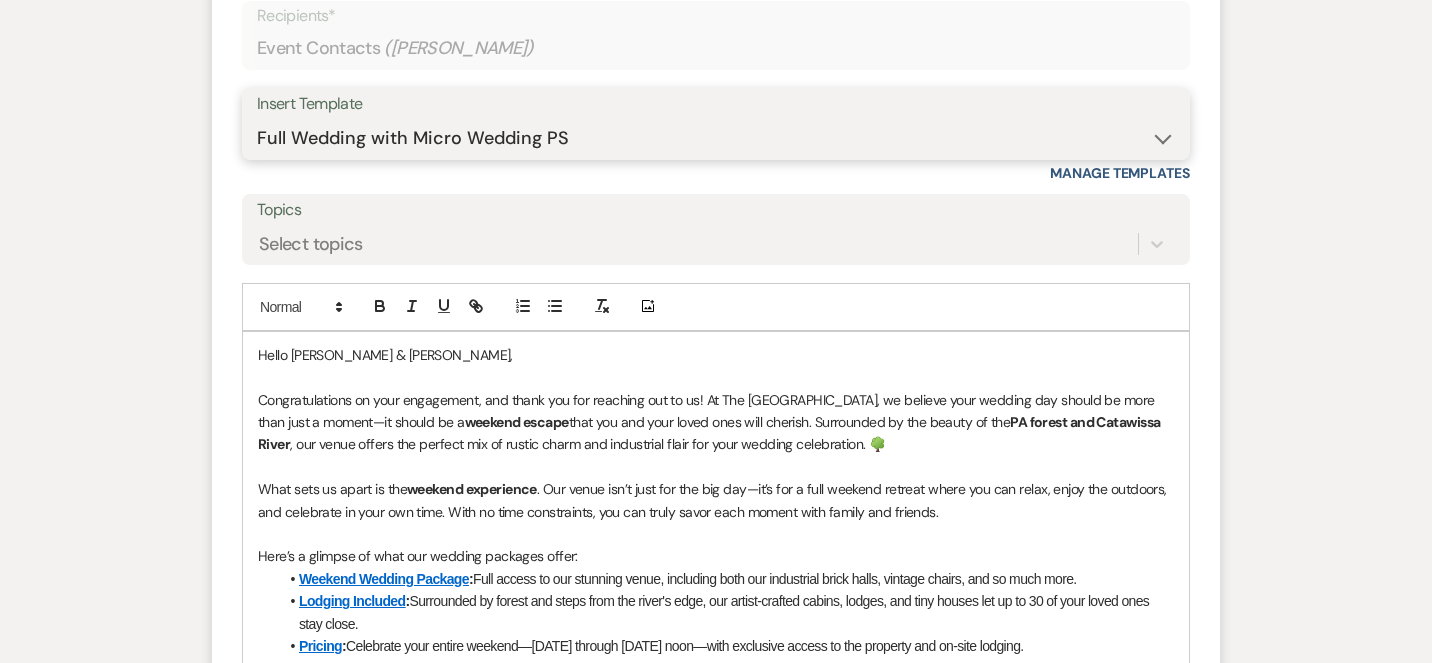 click on "-- Weven Planning Portal Introduction (Booked Events) Initial Inquiry Response Follow Up- Initial  Pump House Weddings Portal Introduction Follow Up Portal Intro Contract (Pre-Booked Leads) Long initial response ai long response New response [DATE] Second Outreach- USE [DATE]-[DATE] Micro Weddings Response- USE [DATE]-[DATE] [PERSON_NAME] & [PERSON_NAME]-July Response Template [PERSON_NAME]'s May-July Response Template Elopement Response- USE [DATE]-[DATE] Wedding Questionairre Follow-up, positive tour Full Wedding with Micro Wedding PS Tour Book Confirmation Proposal Template" at bounding box center (716, 138) 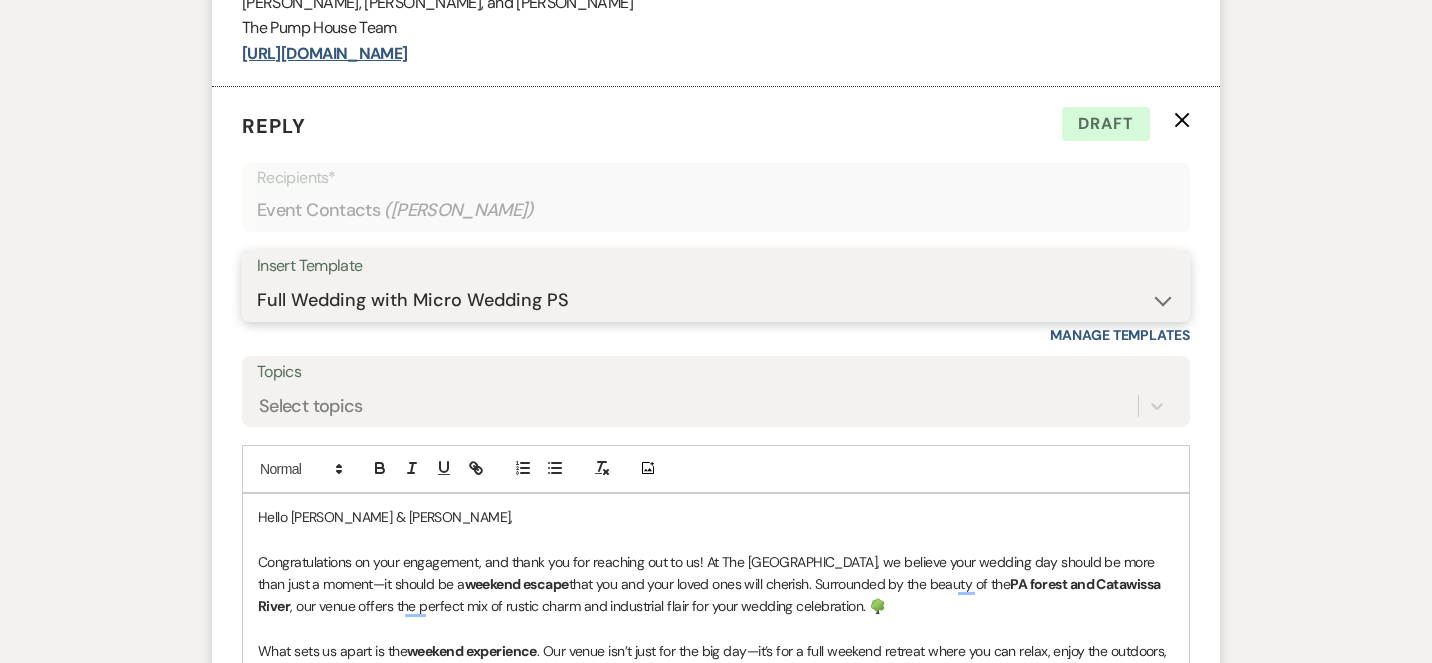 scroll, scrollTop: 2123, scrollLeft: 0, axis: vertical 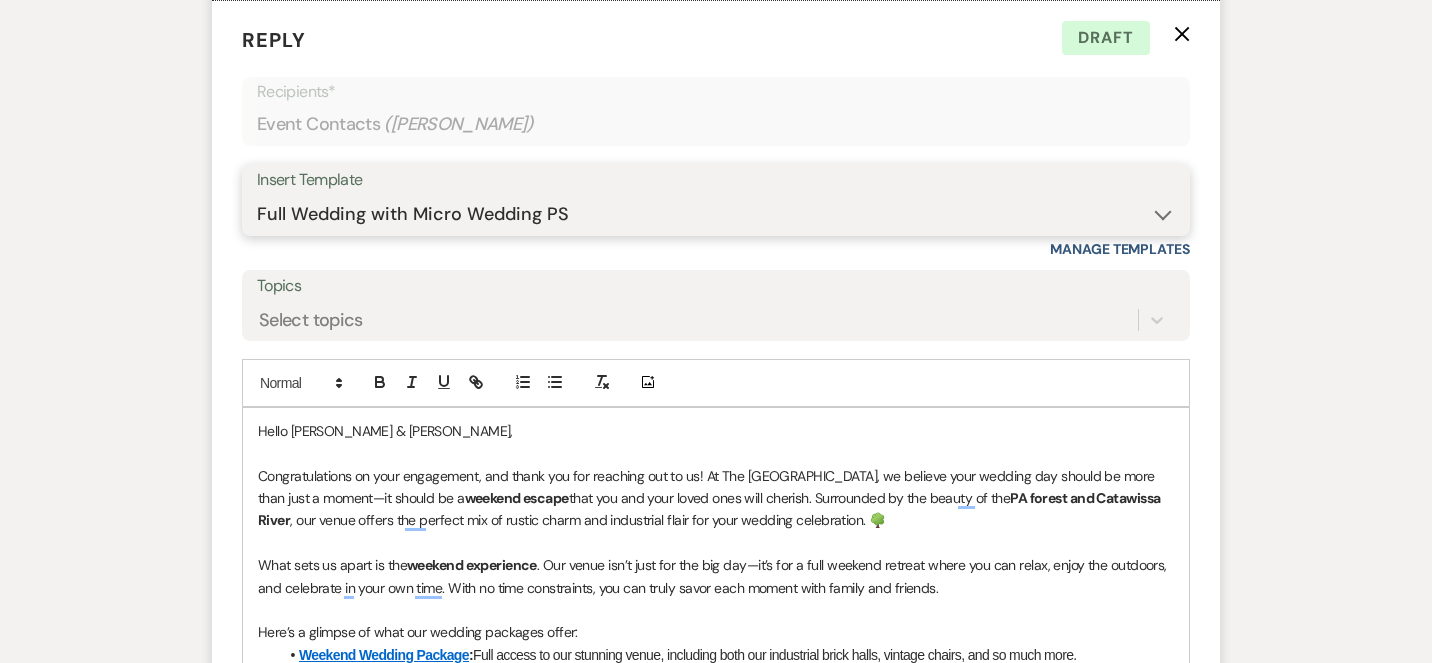 click on "-- Weven Planning Portal Introduction (Booked Events) Initial Inquiry Response Follow Up- Initial  Pump House Weddings Portal Introduction Follow Up Portal Intro Contract (Pre-Booked Leads) Long initial response ai long response New response [DATE] Second Outreach- USE [DATE]-[DATE] Micro Weddings Response- USE [DATE]-[DATE] [PERSON_NAME] & [PERSON_NAME]-July Response Template [PERSON_NAME]'s May-July Response Template Elopement Response- USE [DATE]-[DATE] Wedding Questionairre Follow-up, positive tour Full Wedding with Micro Wedding PS Tour Book Confirmation Proposal Template" at bounding box center (716, 214) 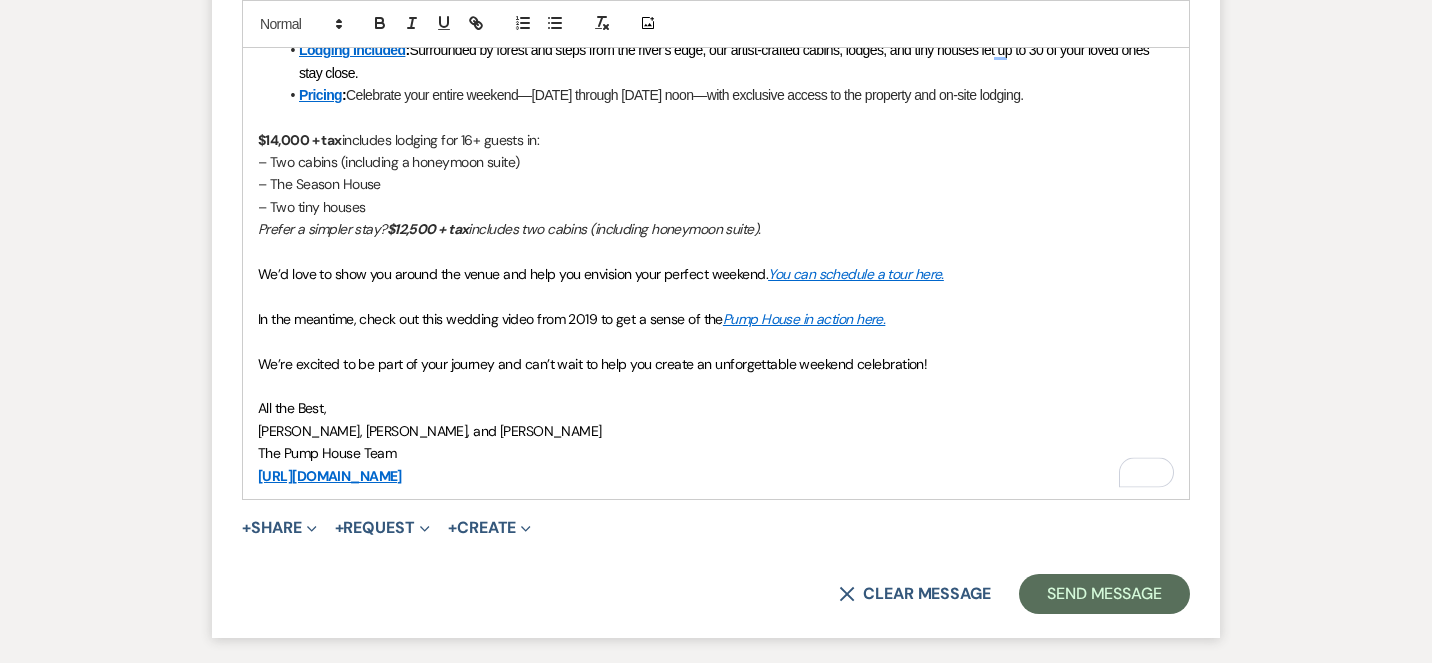 scroll, scrollTop: 2907, scrollLeft: 0, axis: vertical 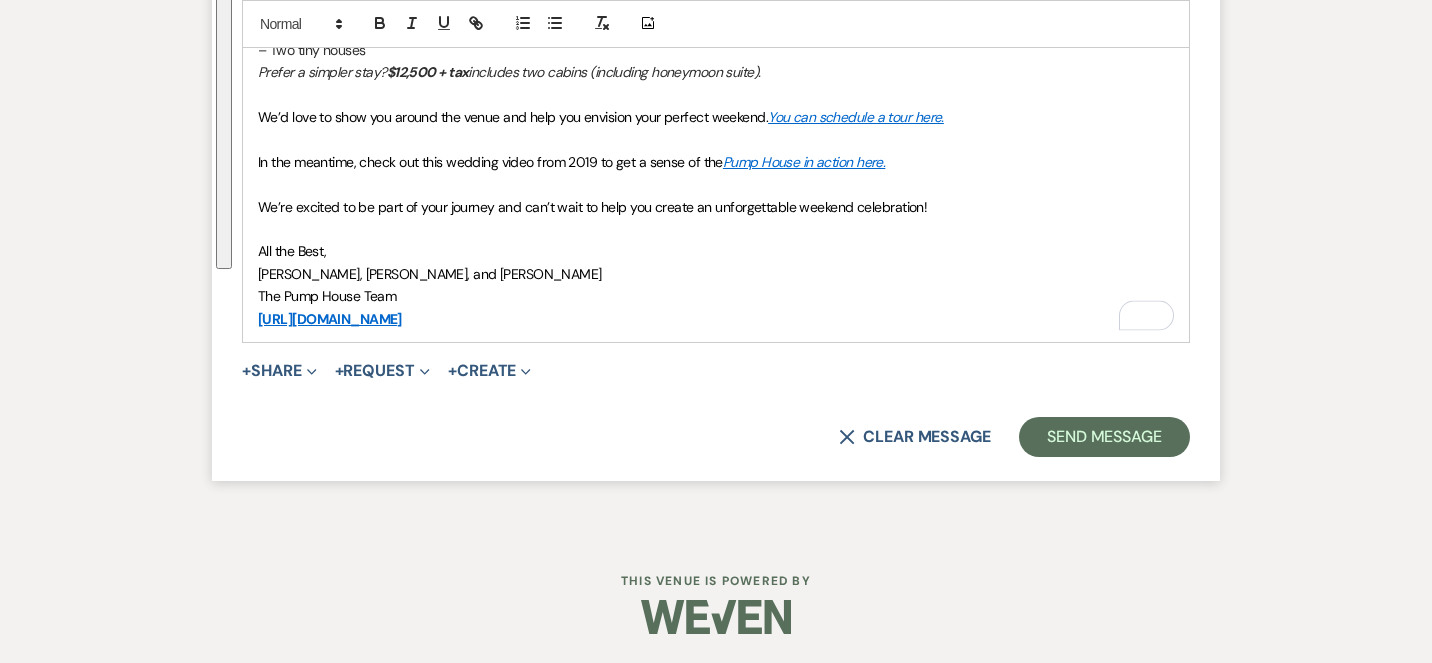 drag, startPoint x: 259, startPoint y: 470, endPoint x: 530, endPoint y: 753, distance: 391.82904 